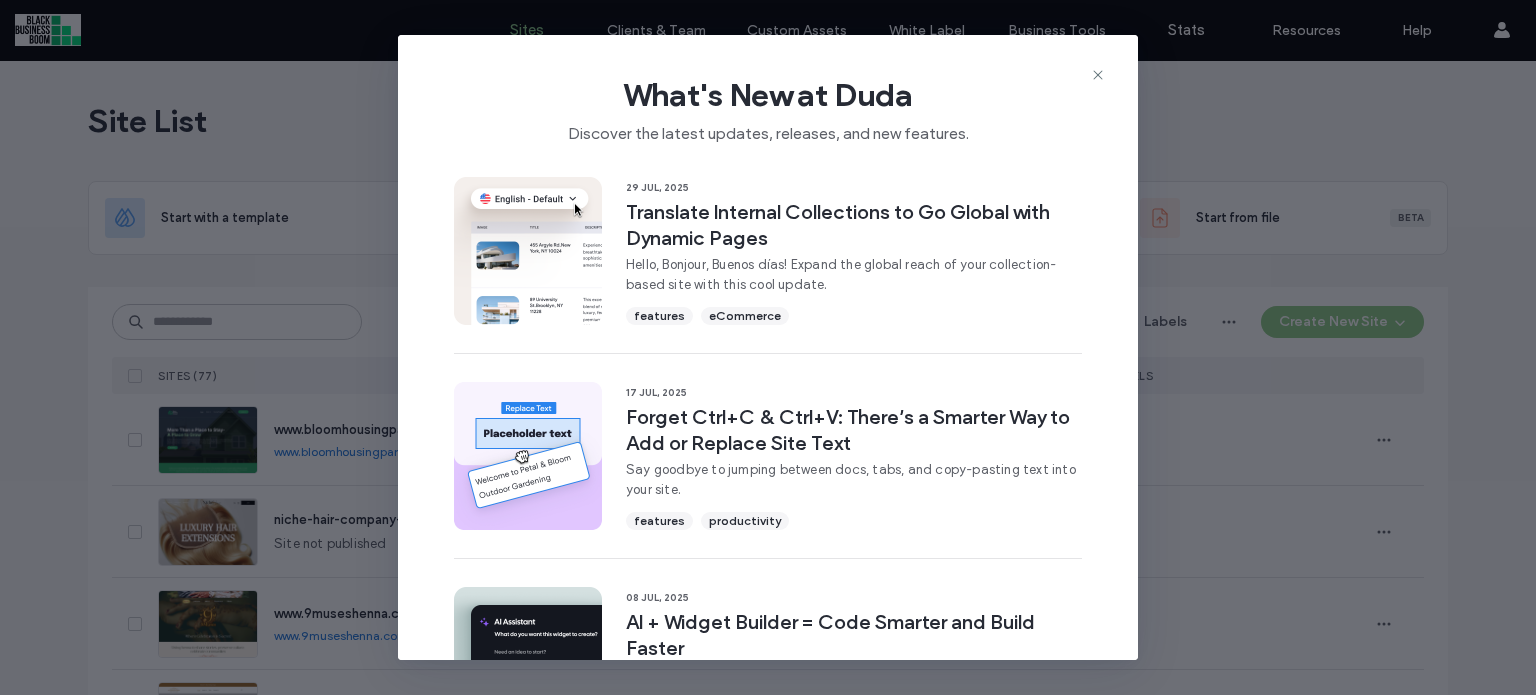 scroll, scrollTop: 0, scrollLeft: 0, axis: both 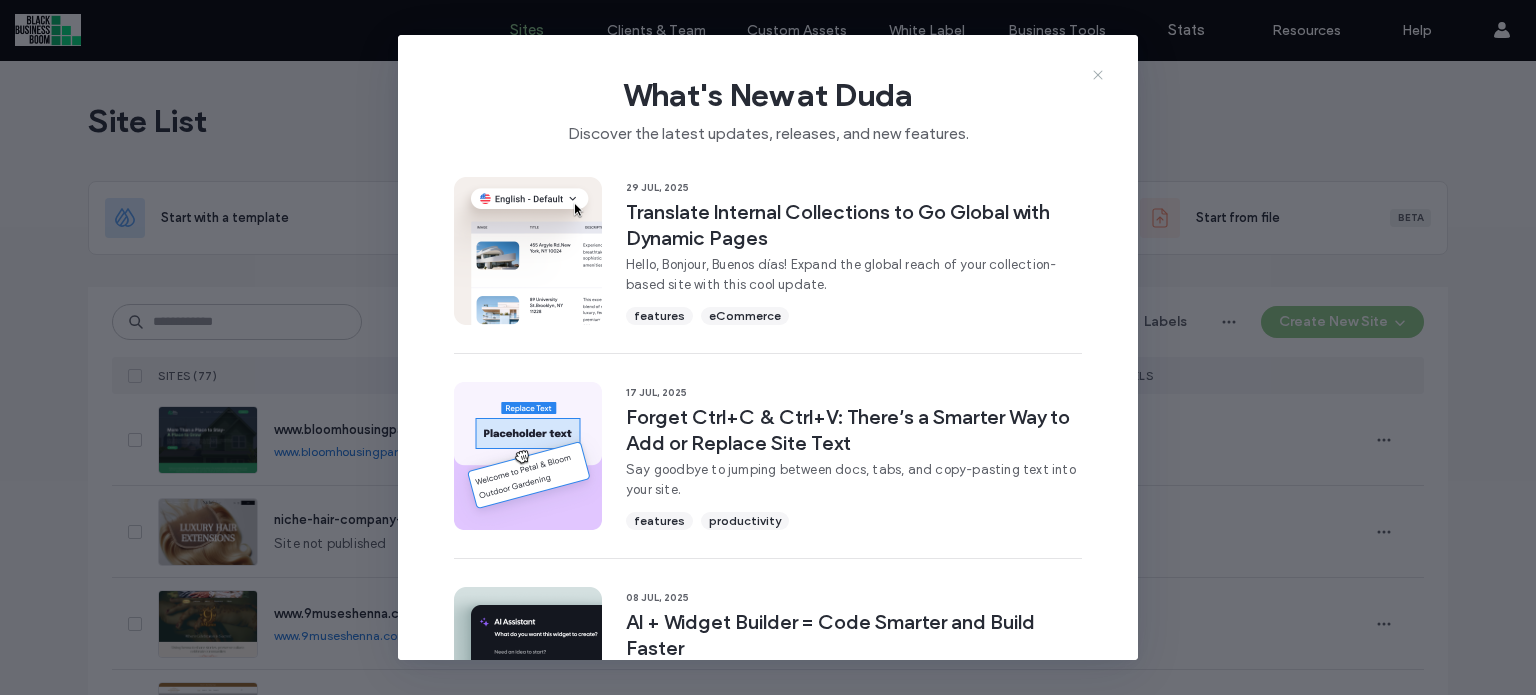 click 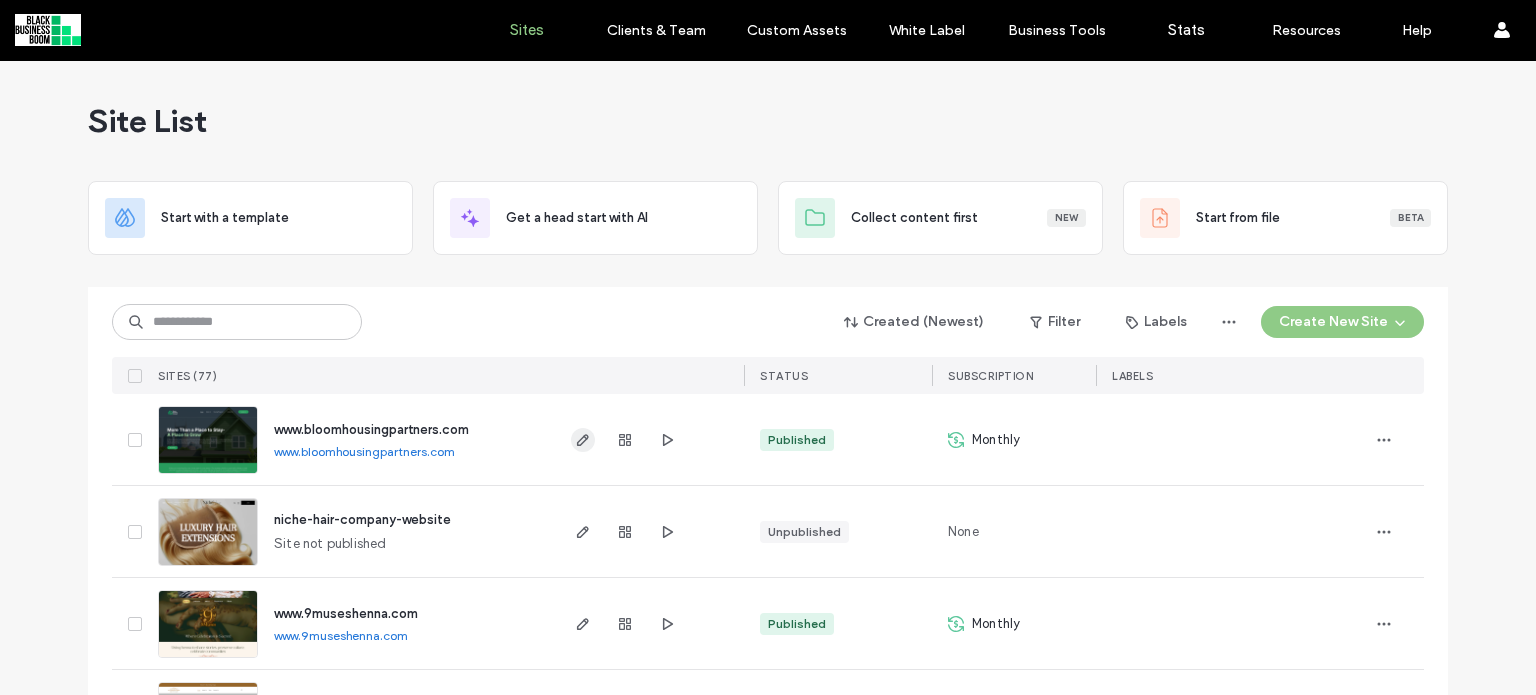 click 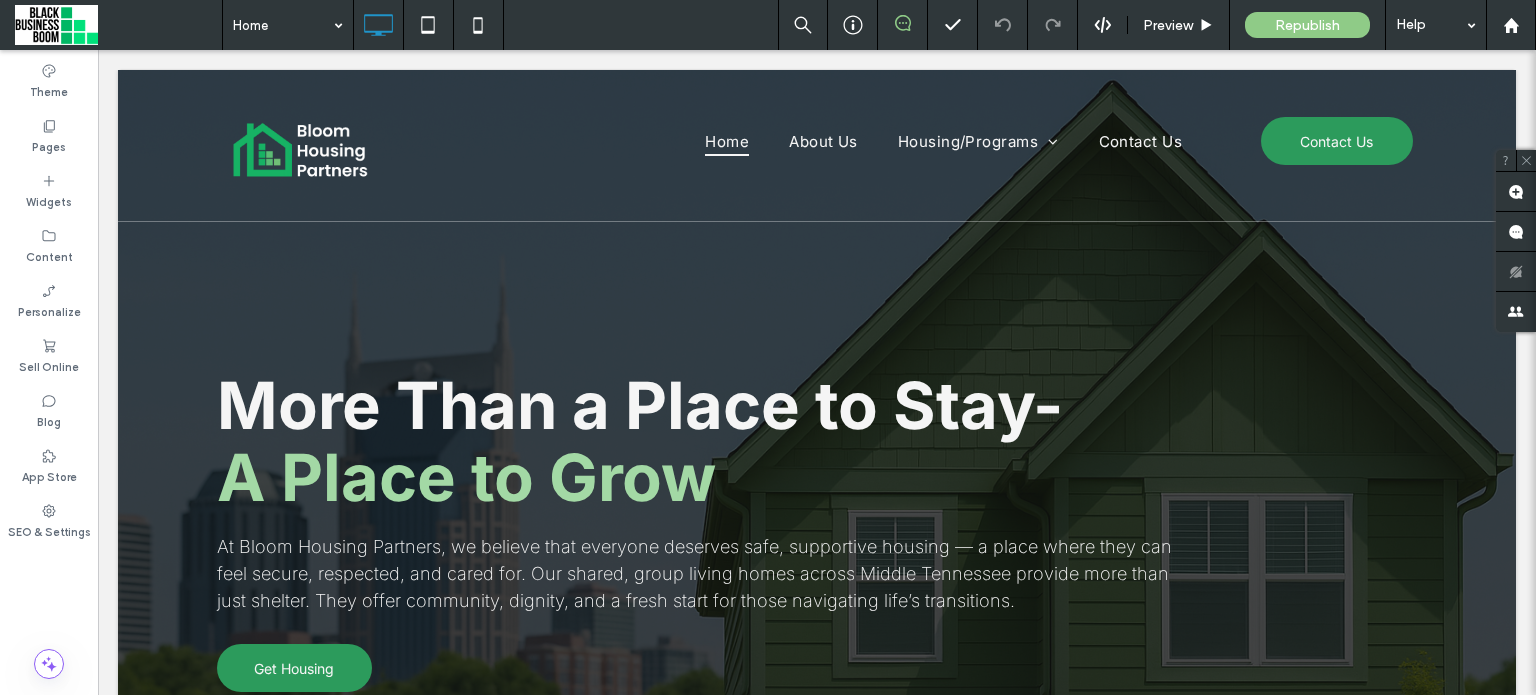 scroll, scrollTop: 0, scrollLeft: 0, axis: both 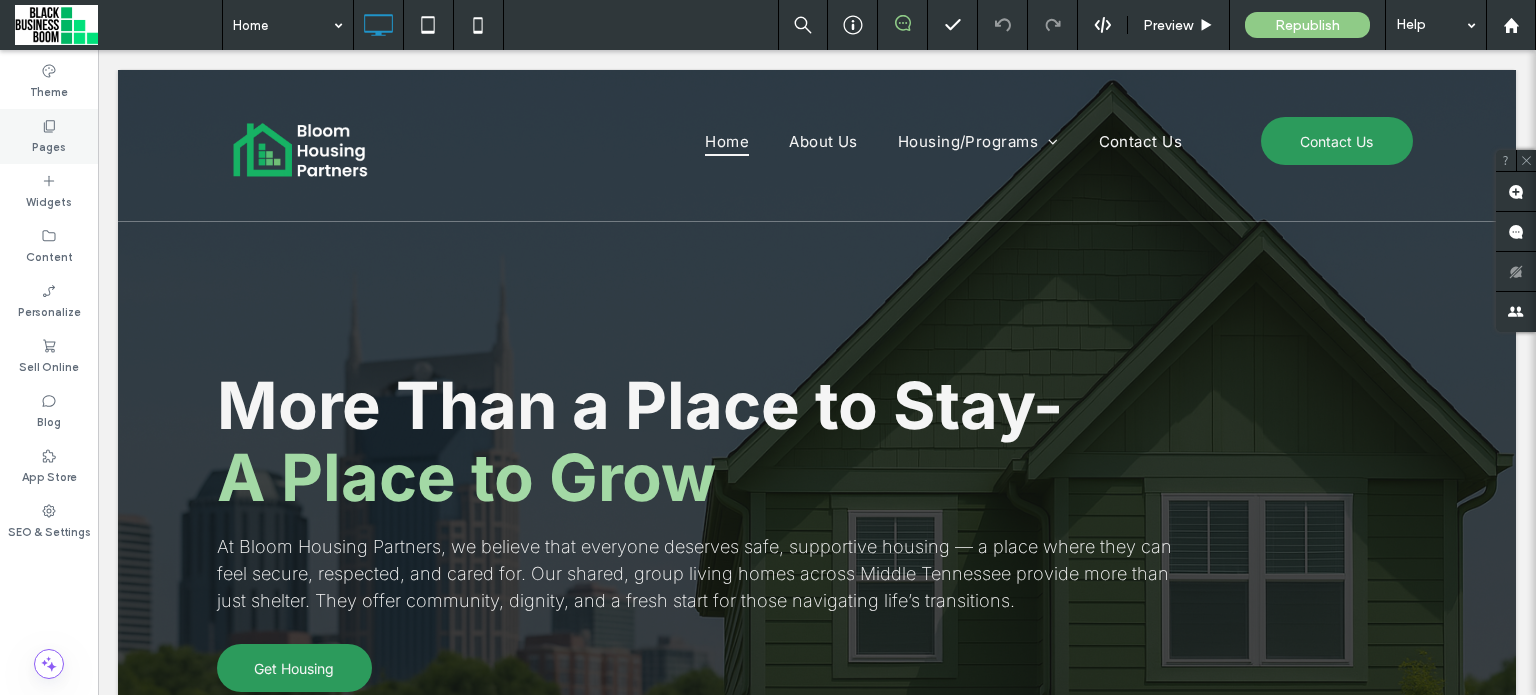 click 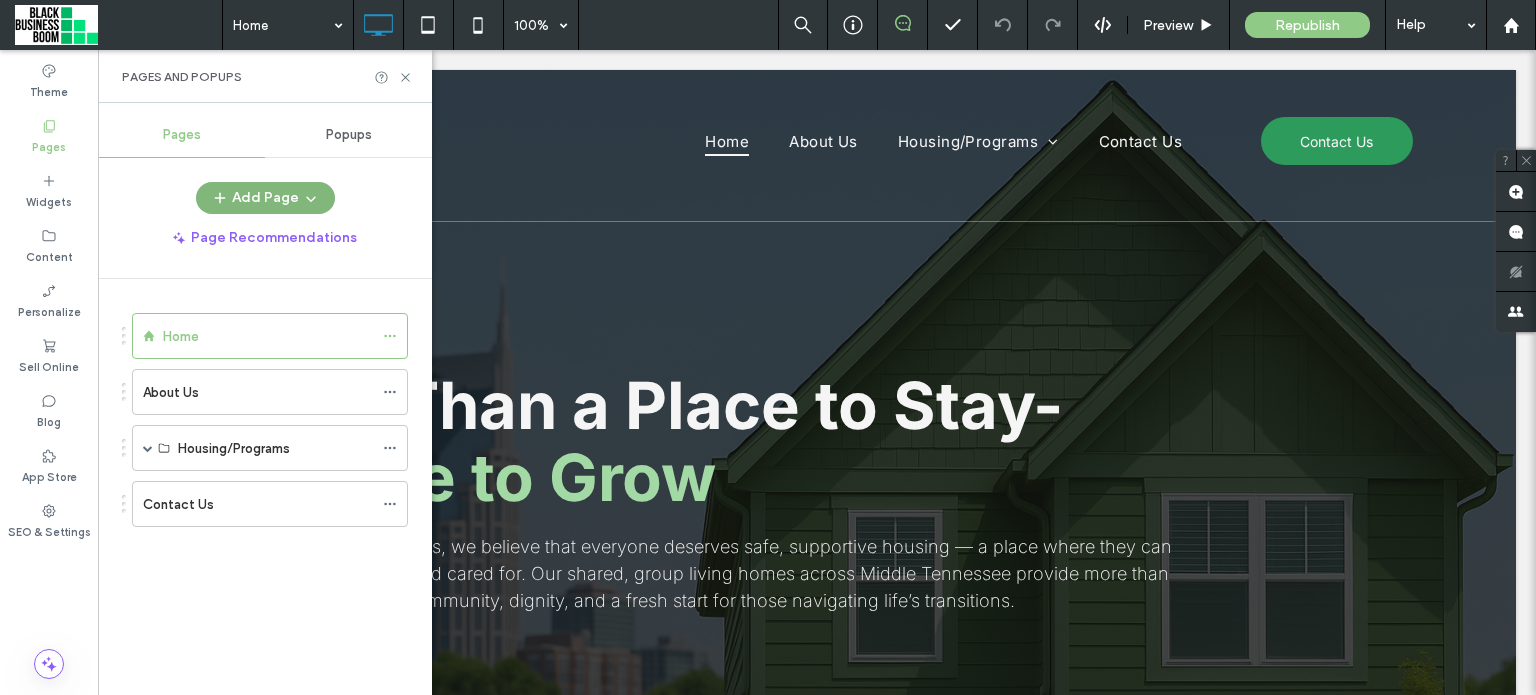 click on "Add Page" at bounding box center [265, 198] 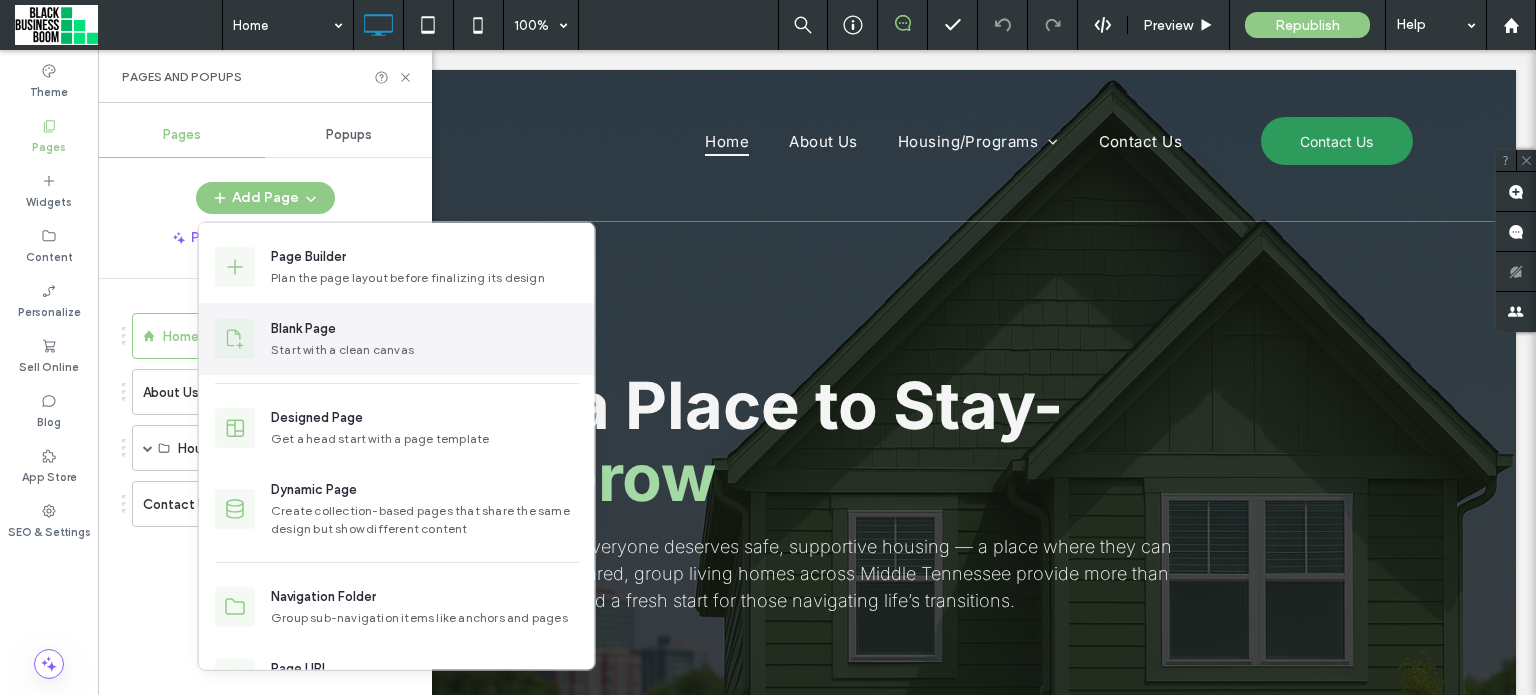 click on "Blank Page" at bounding box center (303, 329) 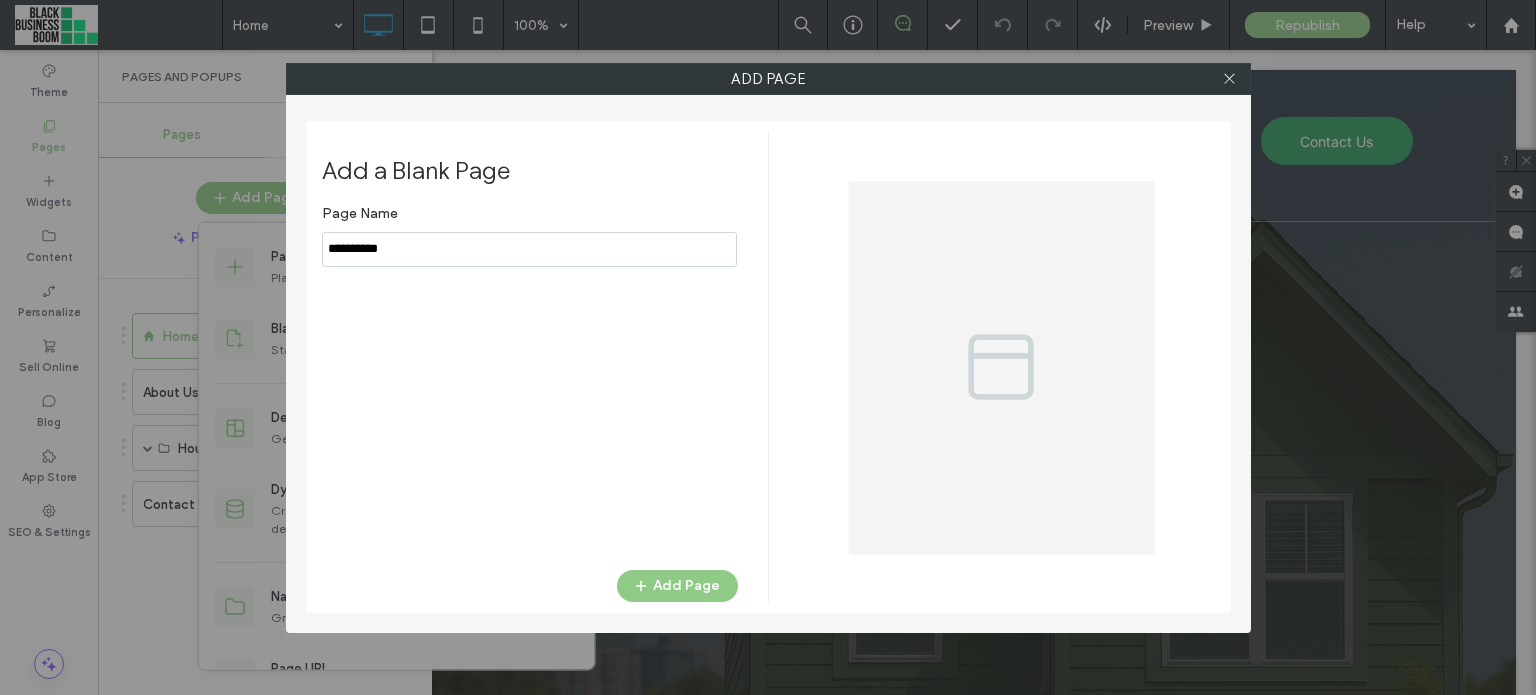 drag, startPoint x: 445, startPoint y: 253, endPoint x: 219, endPoint y: 235, distance: 226.71568 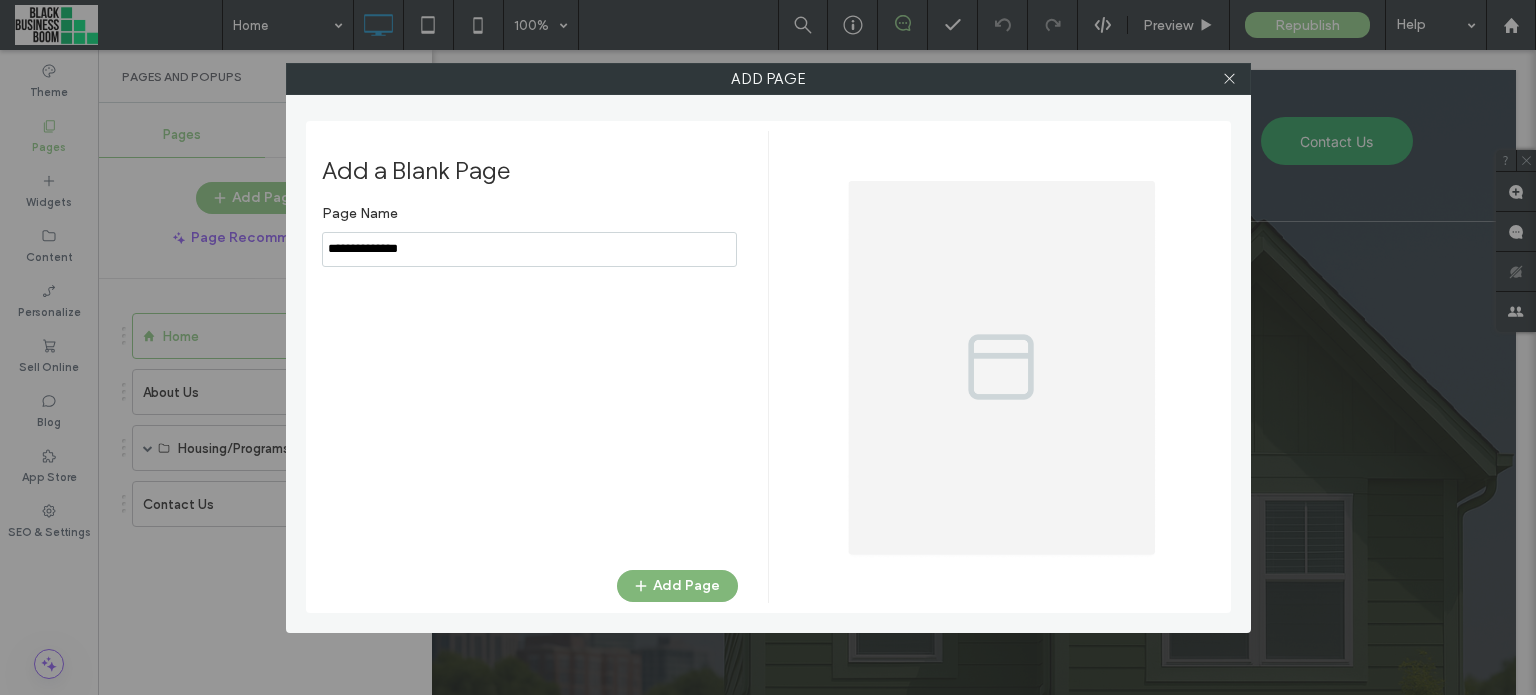 type on "**********" 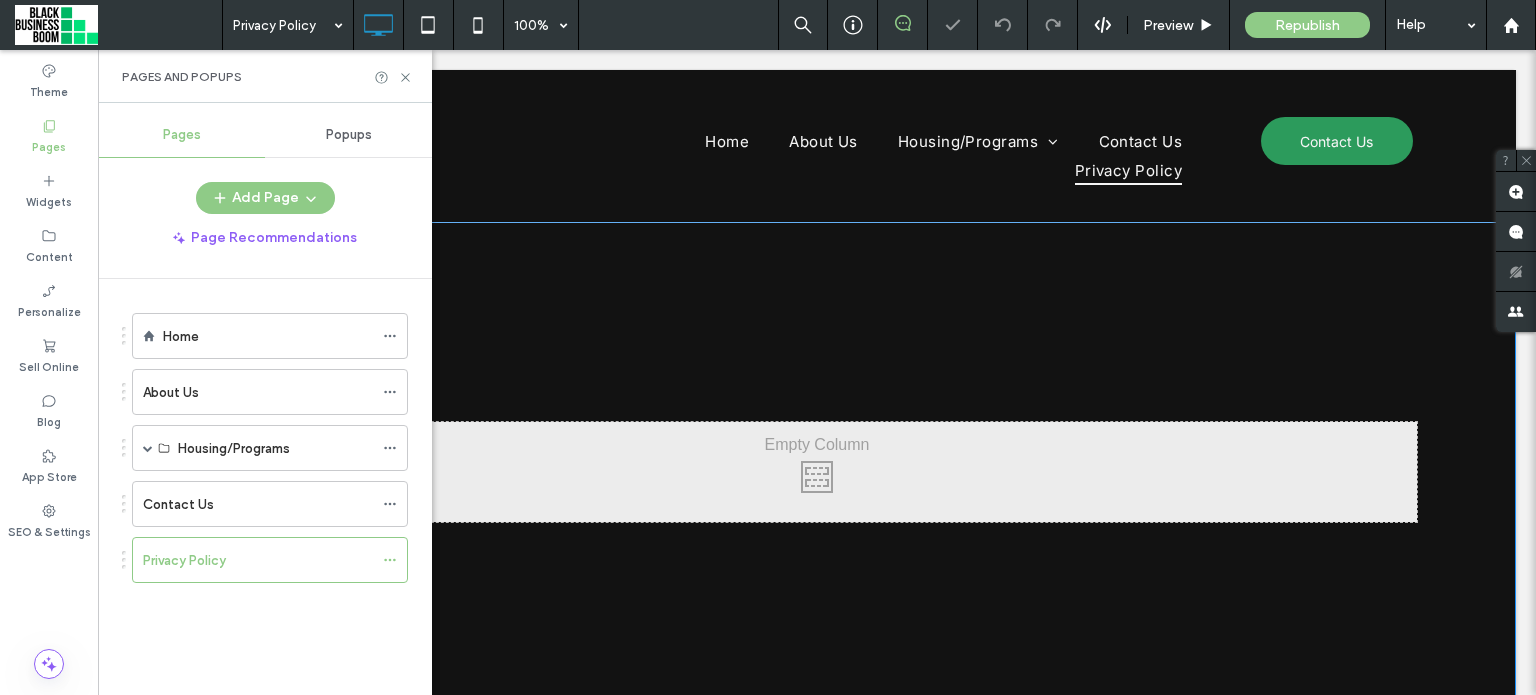 scroll, scrollTop: 0, scrollLeft: 0, axis: both 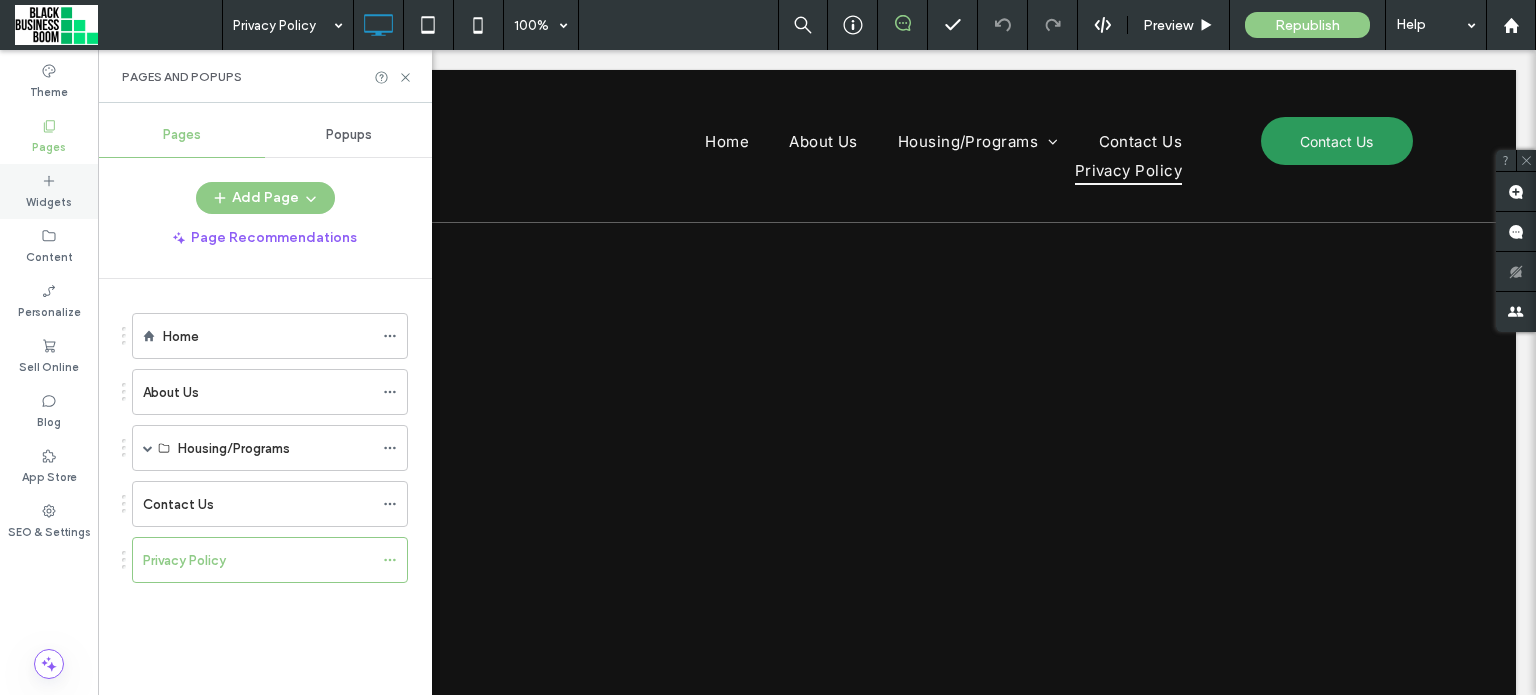 click on "Widgets" at bounding box center (49, 200) 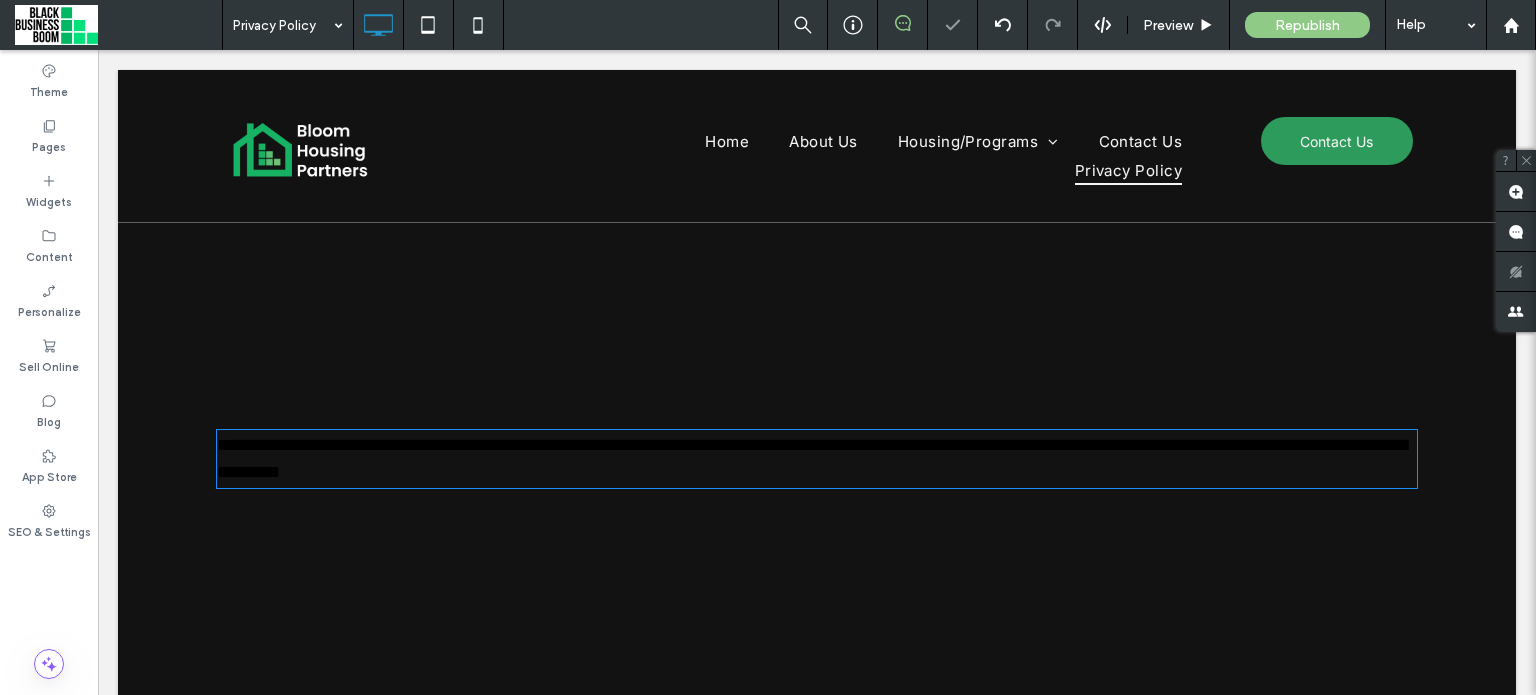 type on "*****" 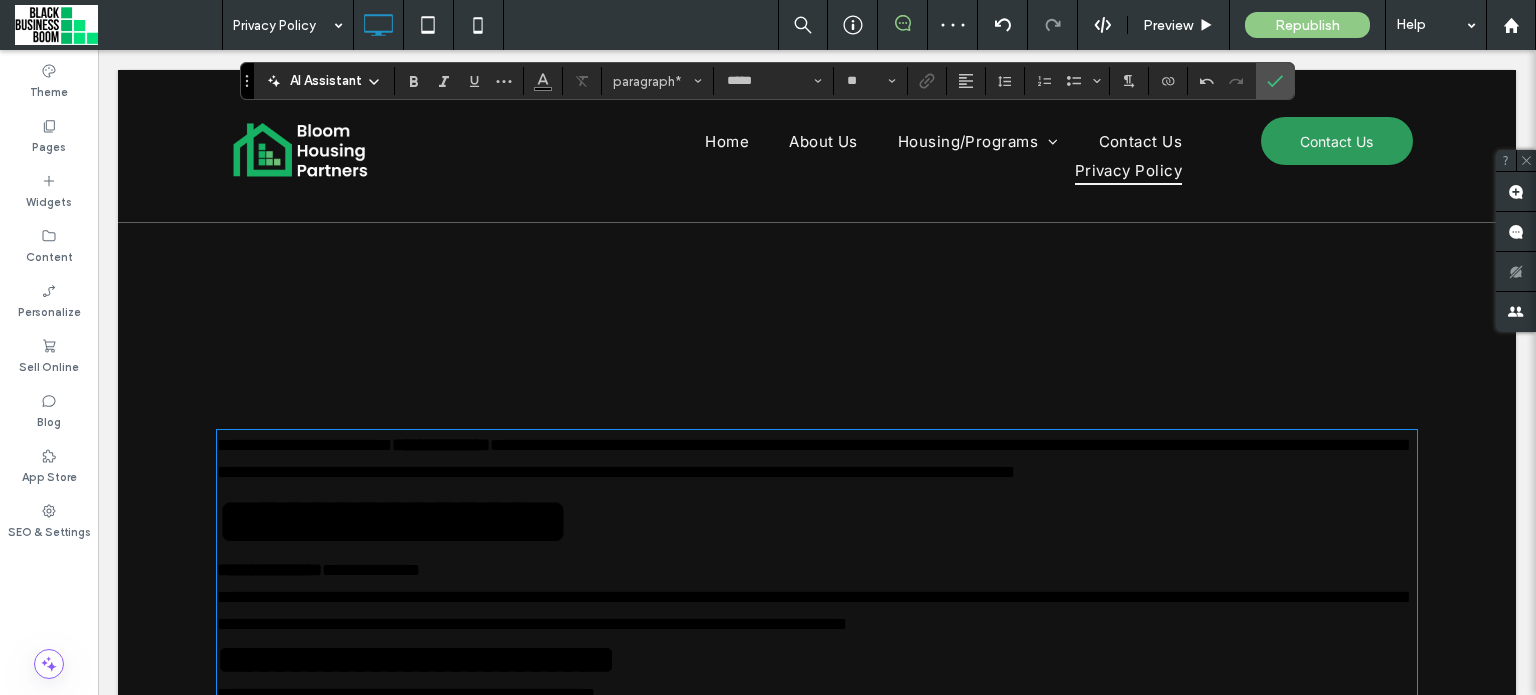 scroll, scrollTop: 1543, scrollLeft: 0, axis: vertical 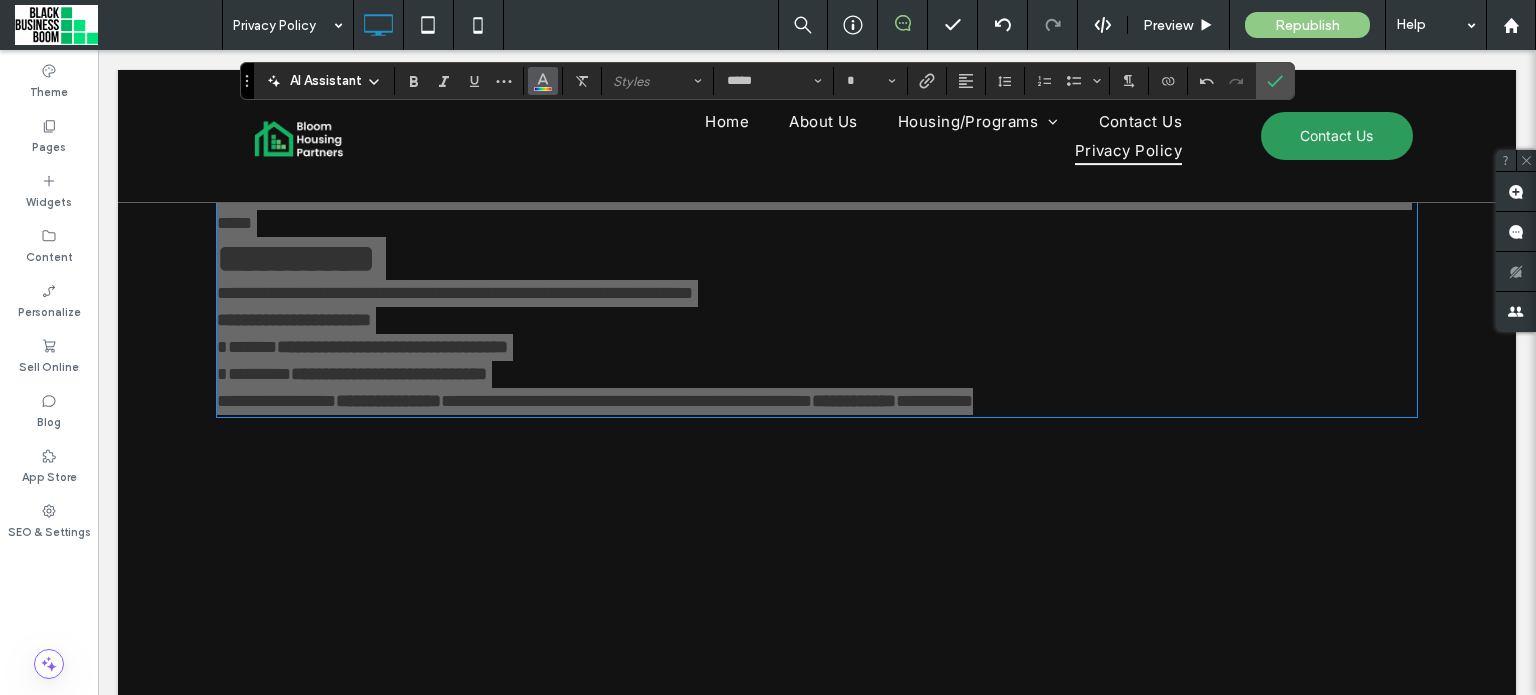 click at bounding box center (543, 81) 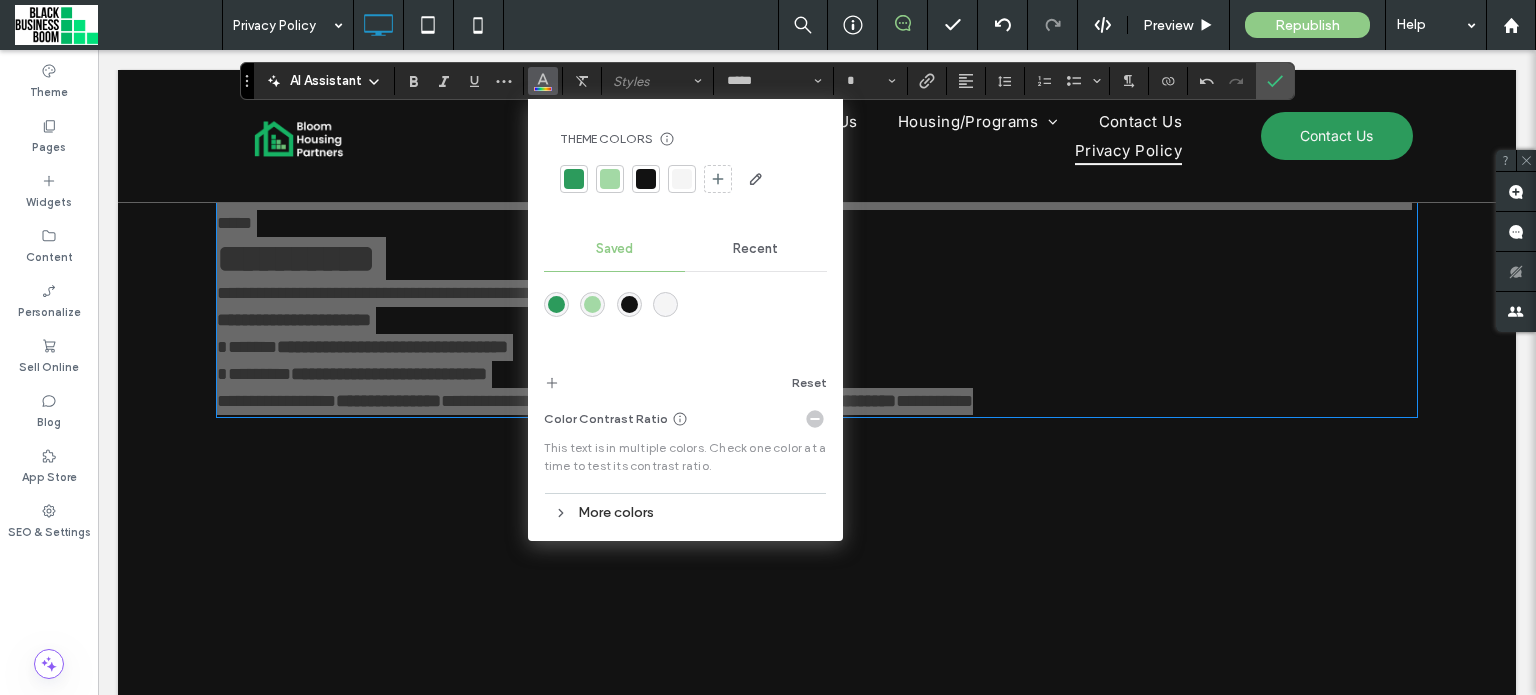 drag, startPoint x: 665, startPoint y: 310, endPoint x: 564, endPoint y: 261, distance: 112.25863 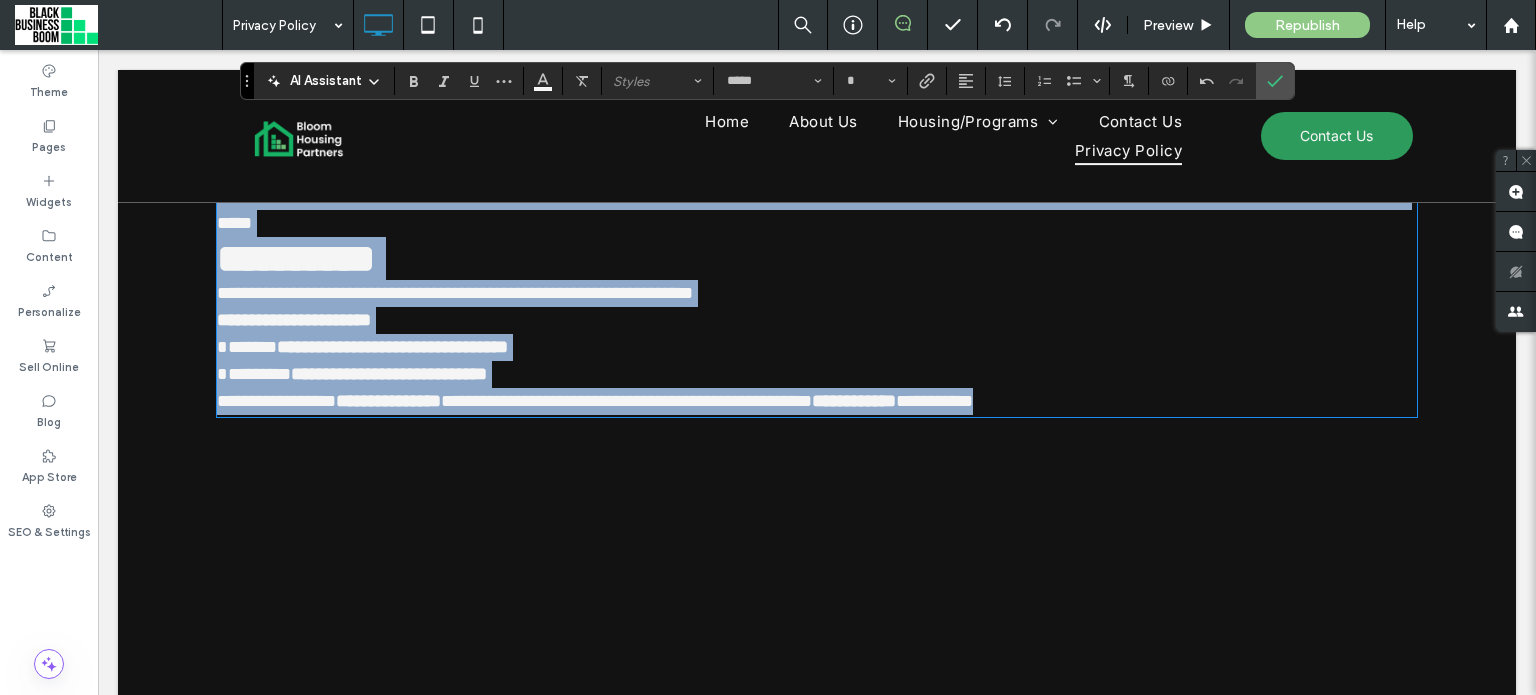 click on "**********" at bounding box center [817, 347] 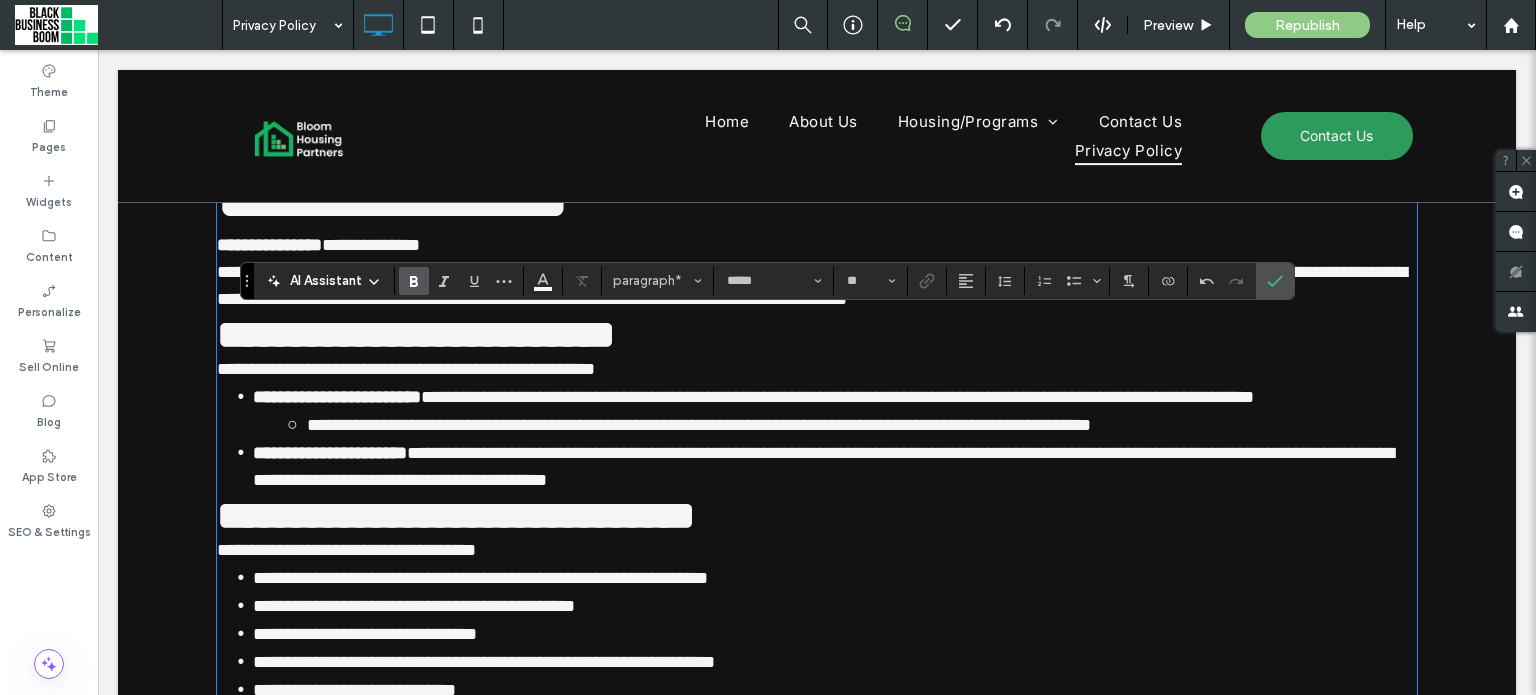 scroll, scrollTop: 0, scrollLeft: 0, axis: both 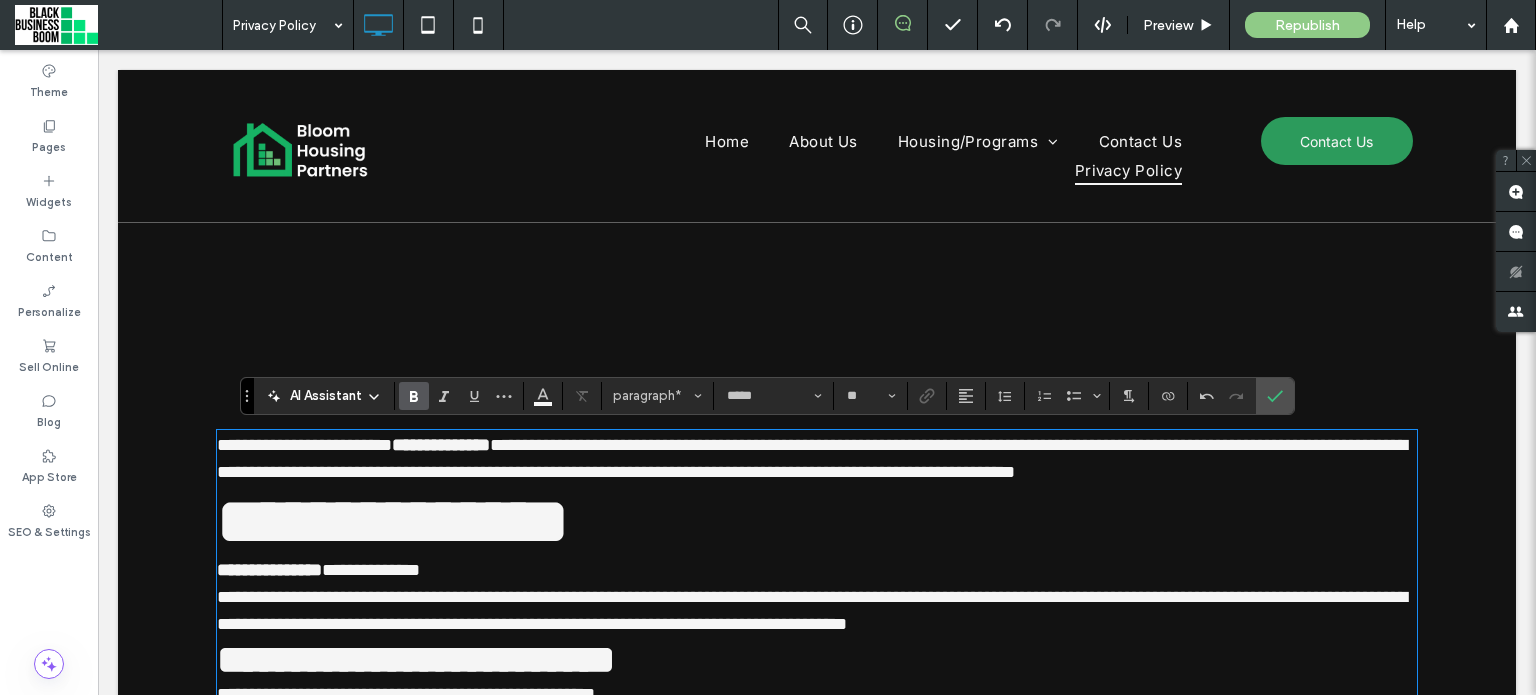 click on "**********" at bounding box center (812, 458) 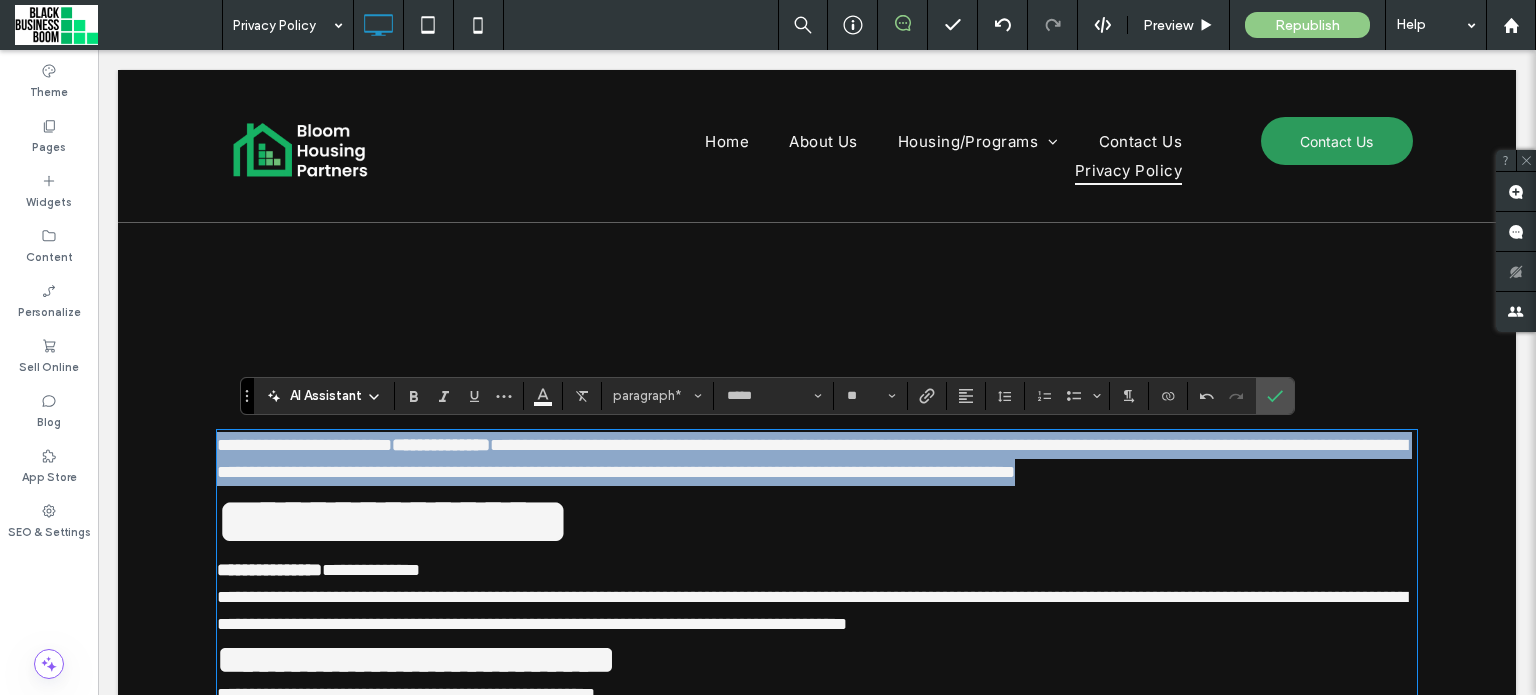 drag, startPoint x: 1310, startPoint y: 471, endPoint x: 146, endPoint y: 454, distance: 1164.1241 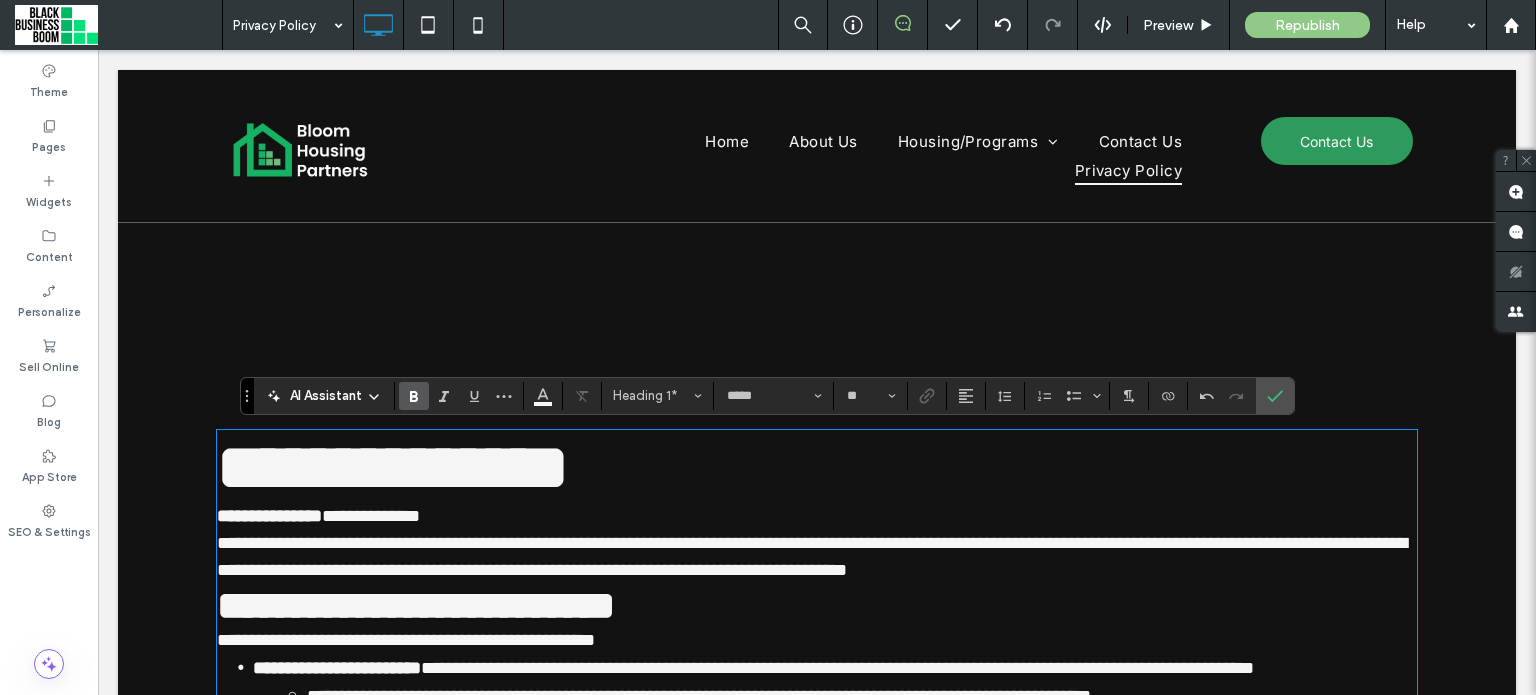 type on "**" 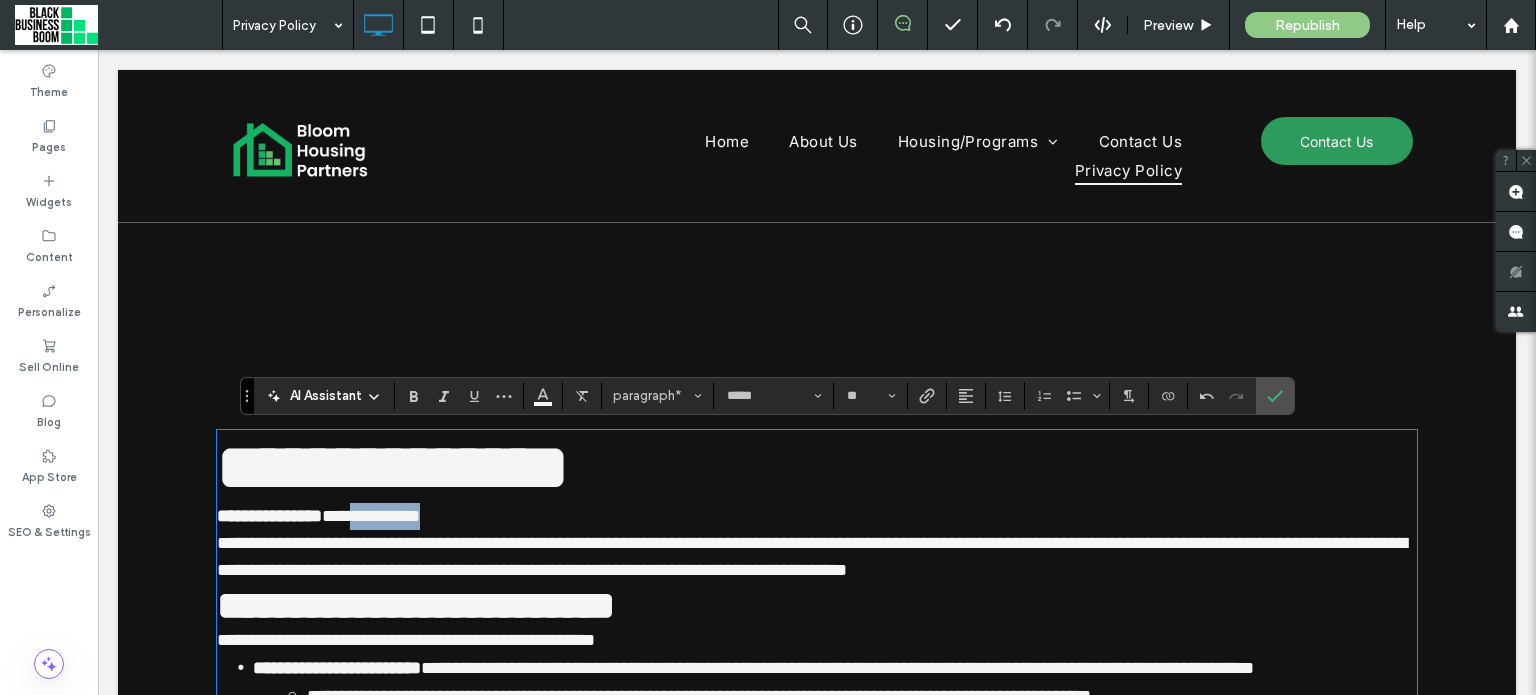 drag, startPoint x: 482, startPoint y: 515, endPoint x: 368, endPoint y: 516, distance: 114.00439 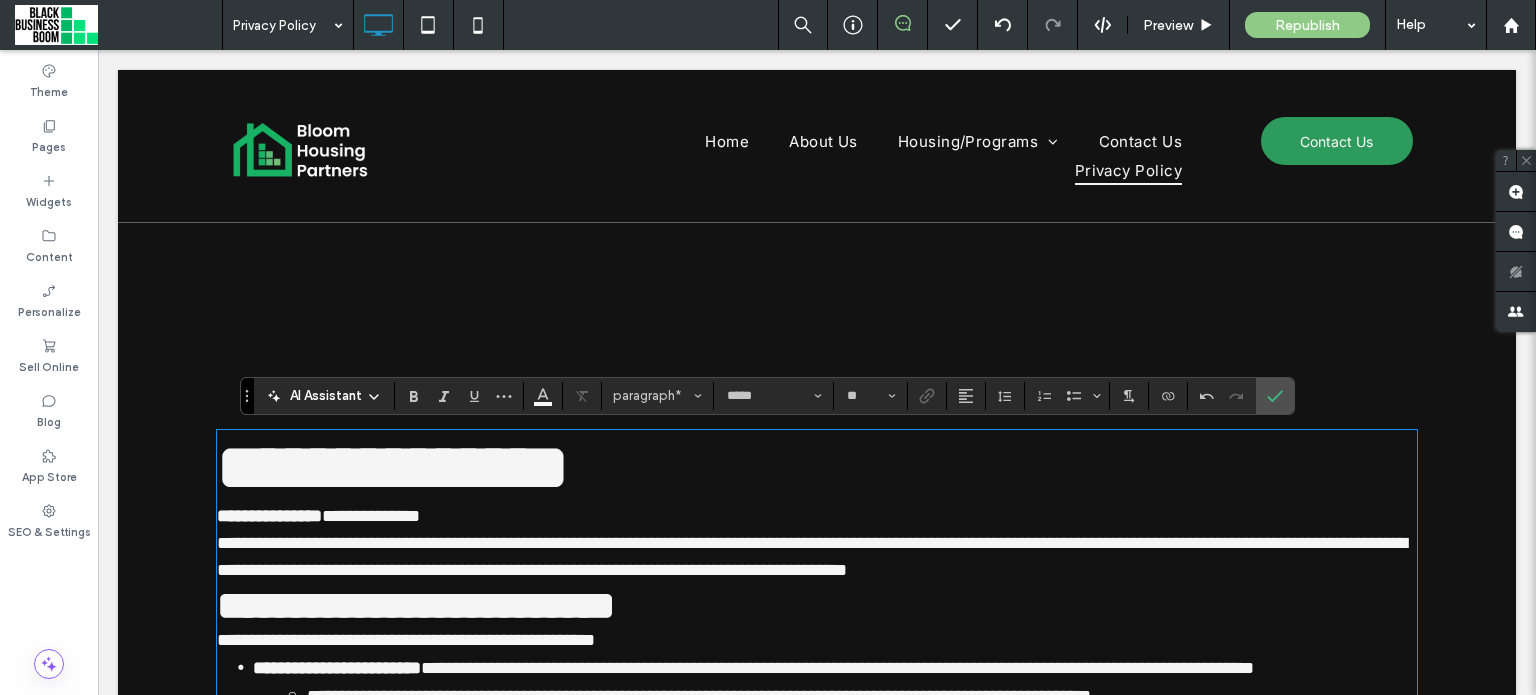 type 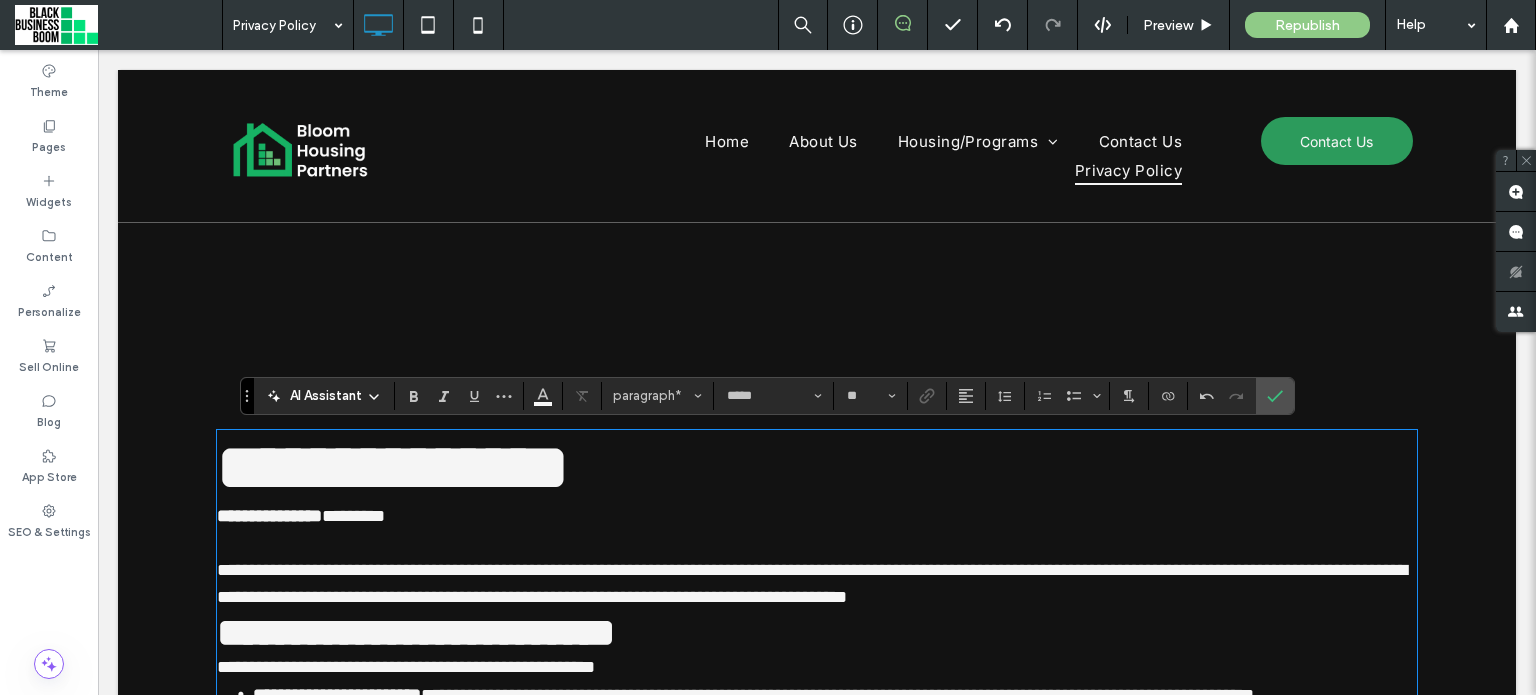 click on "**********" at bounding box center (817, 468) 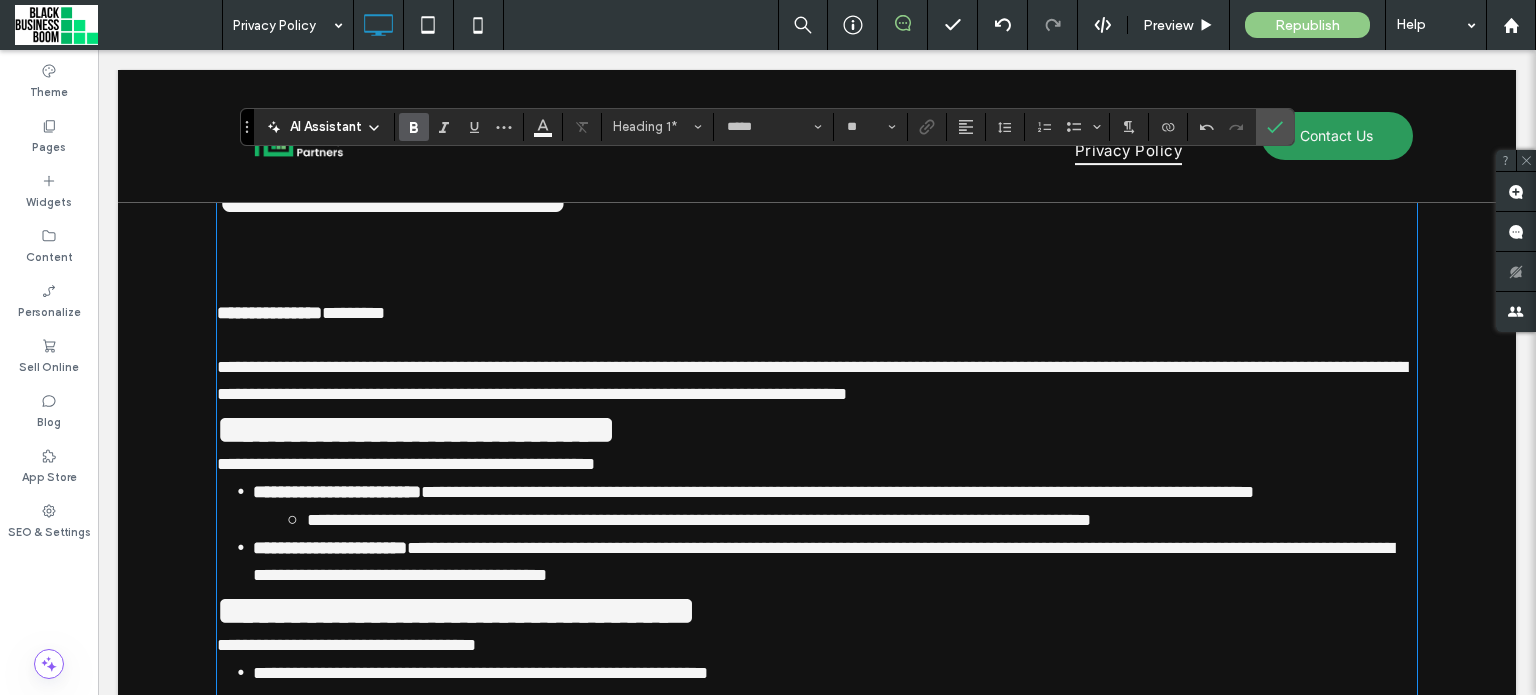 scroll, scrollTop: 276, scrollLeft: 0, axis: vertical 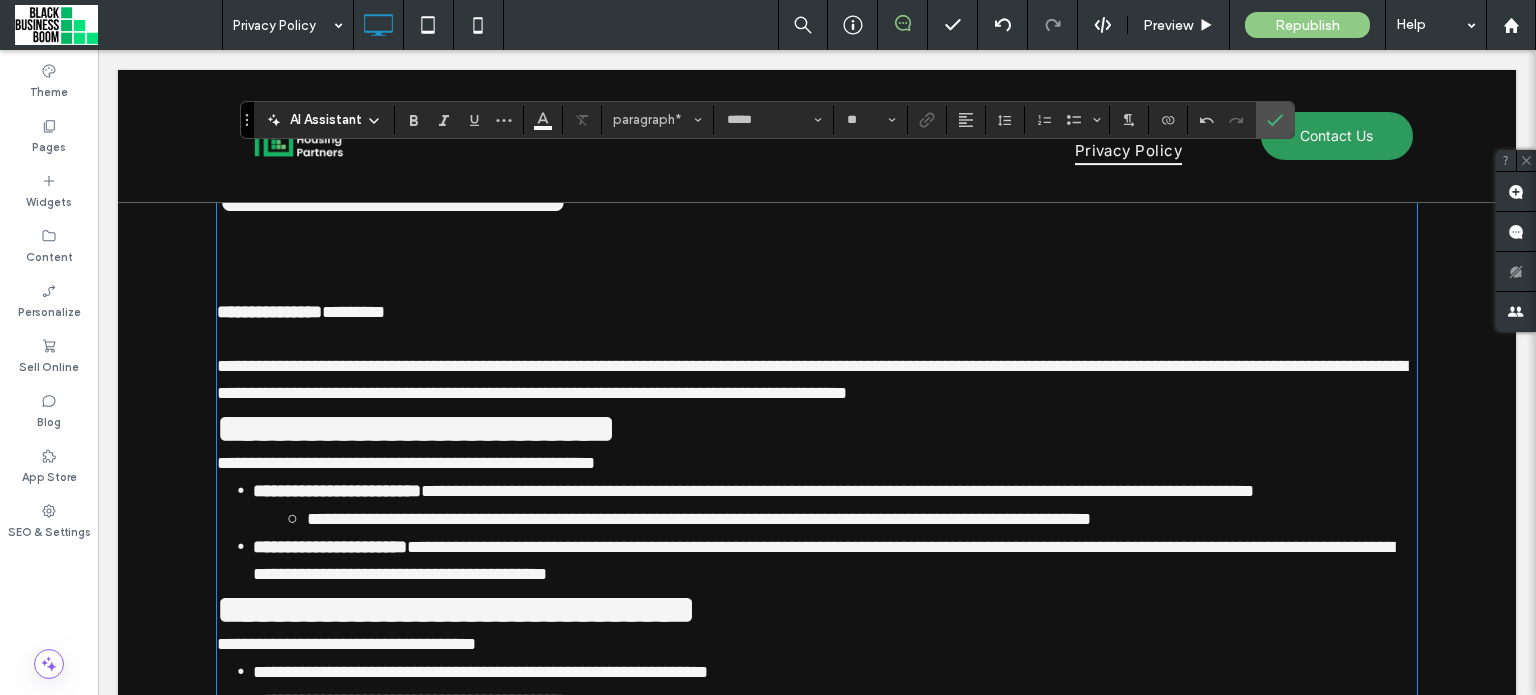 click on "**********" at bounding box center [817, 380] 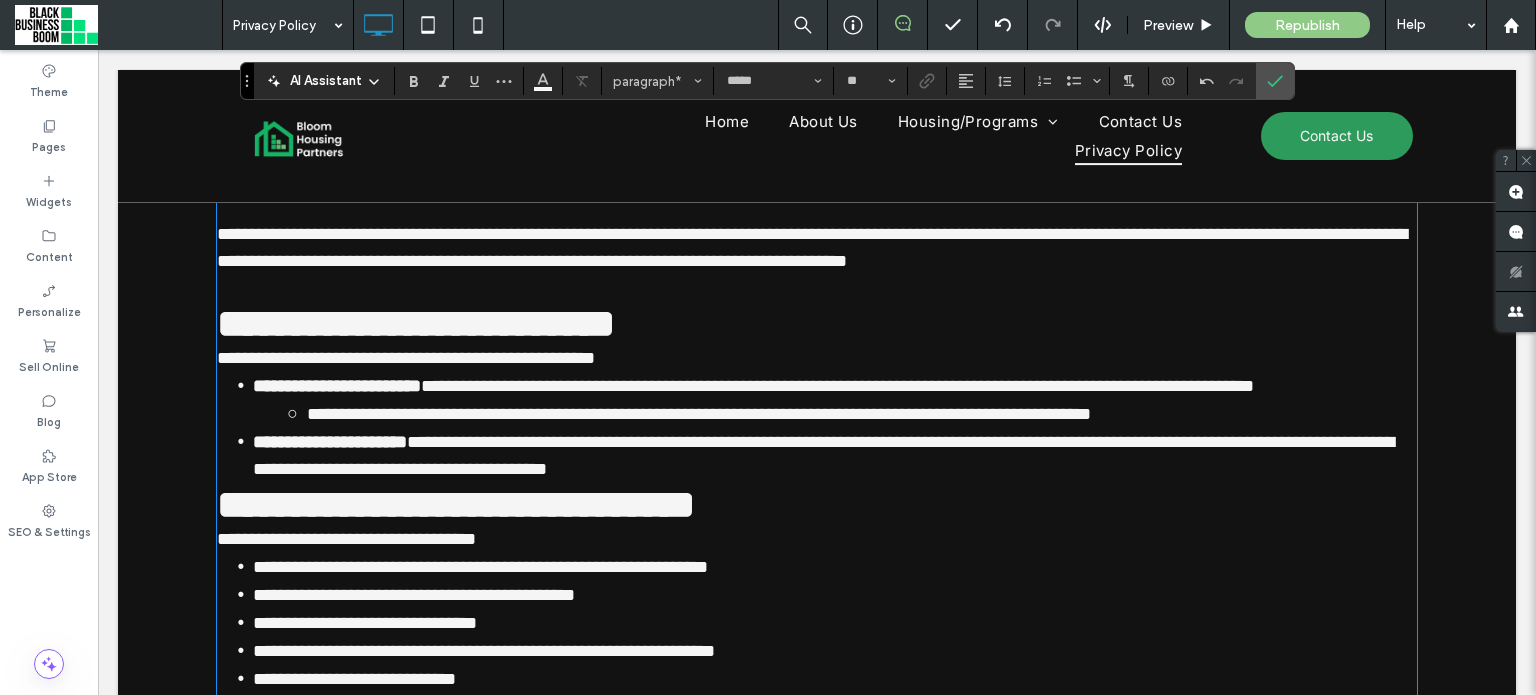 scroll, scrollTop: 410, scrollLeft: 0, axis: vertical 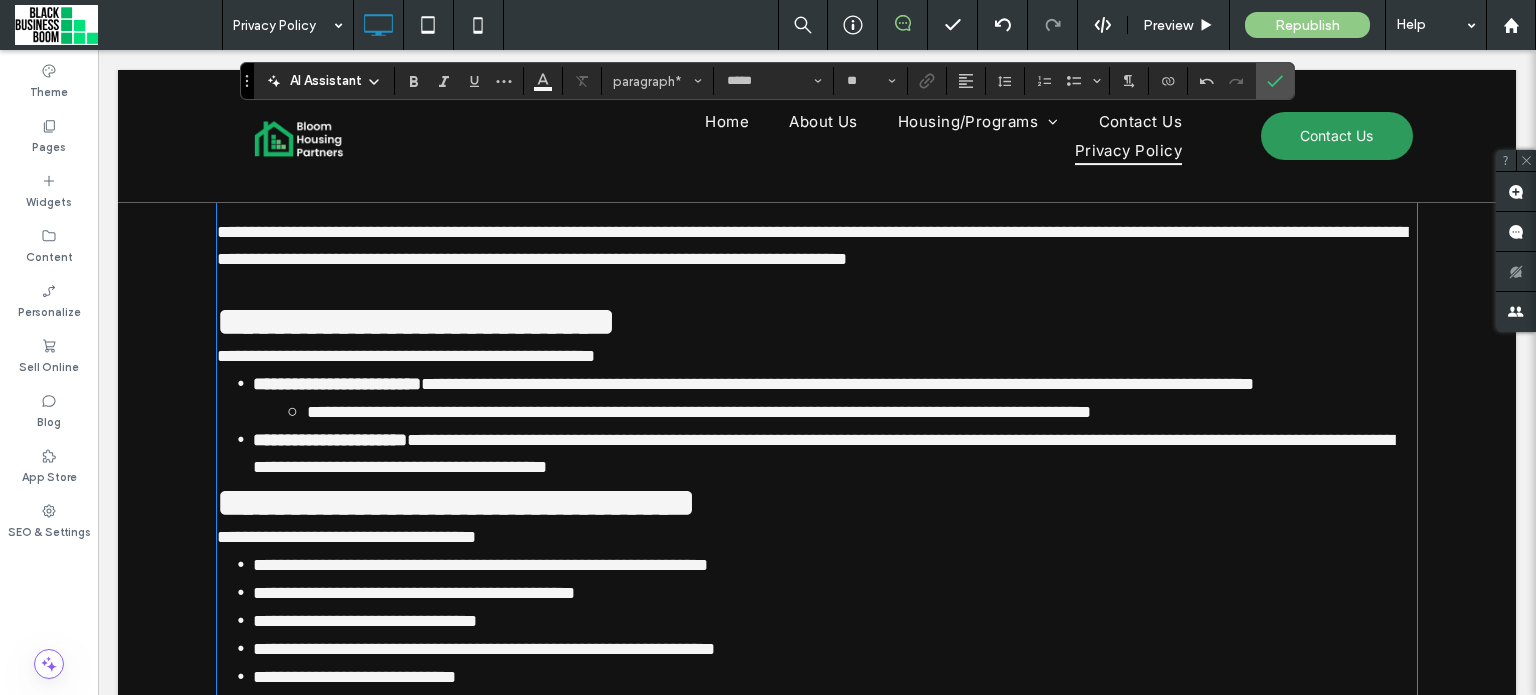 click on "**********" at bounding box center (835, 453) 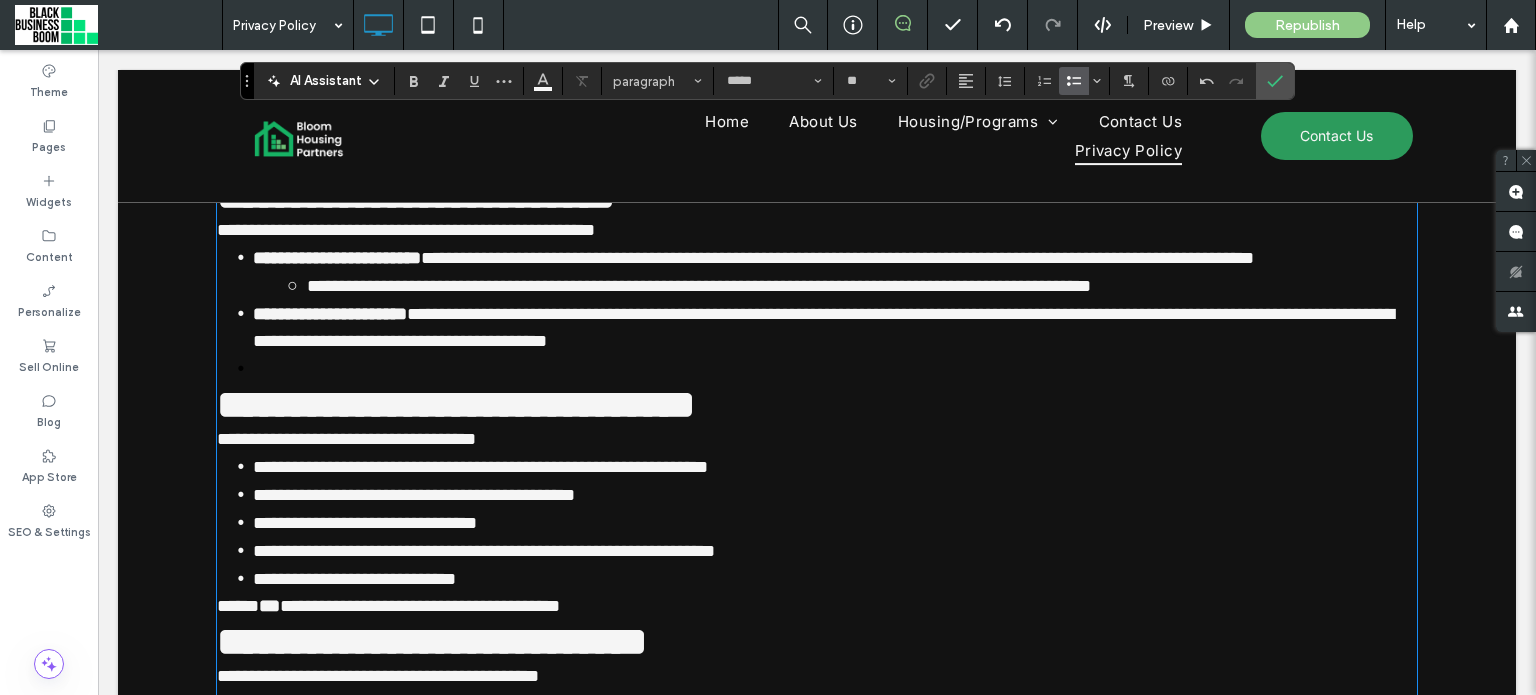 scroll, scrollTop: 650, scrollLeft: 0, axis: vertical 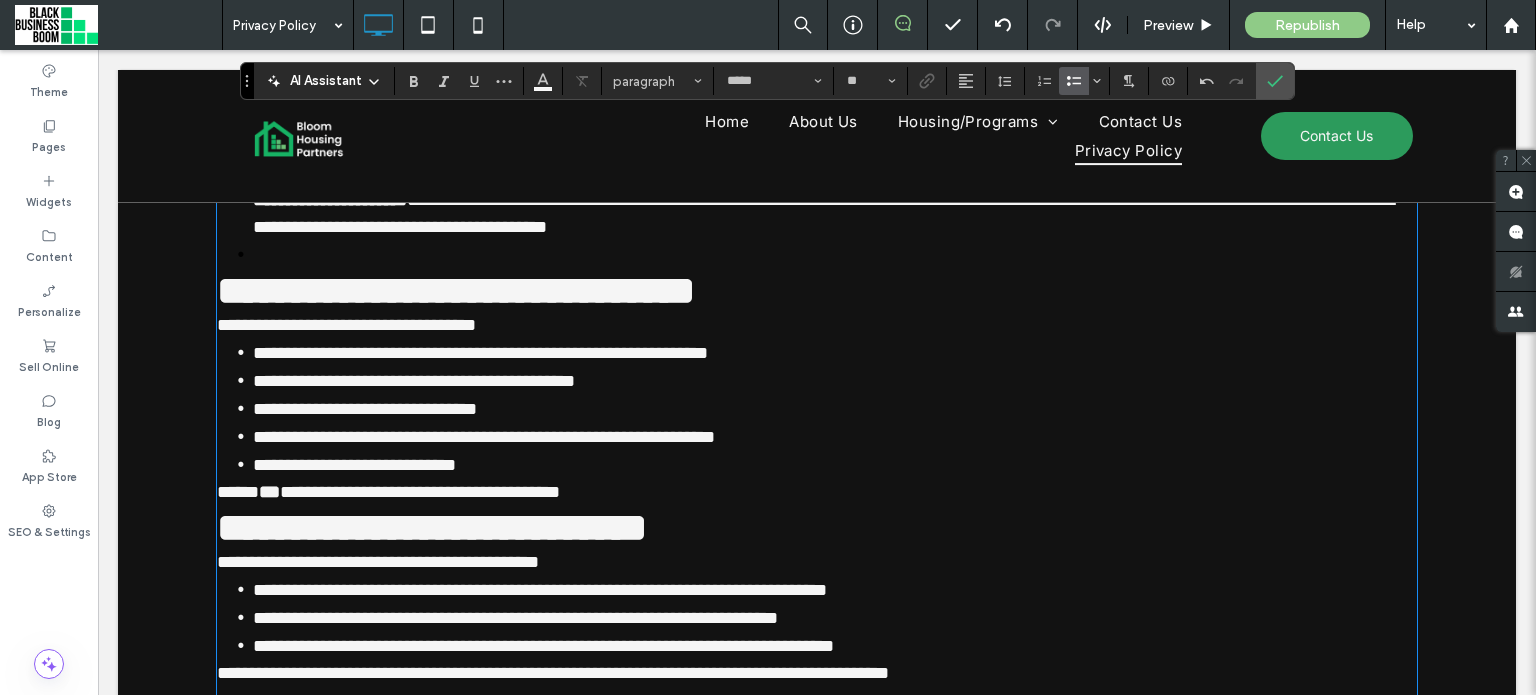 click on "**********" at bounding box center [835, 465] 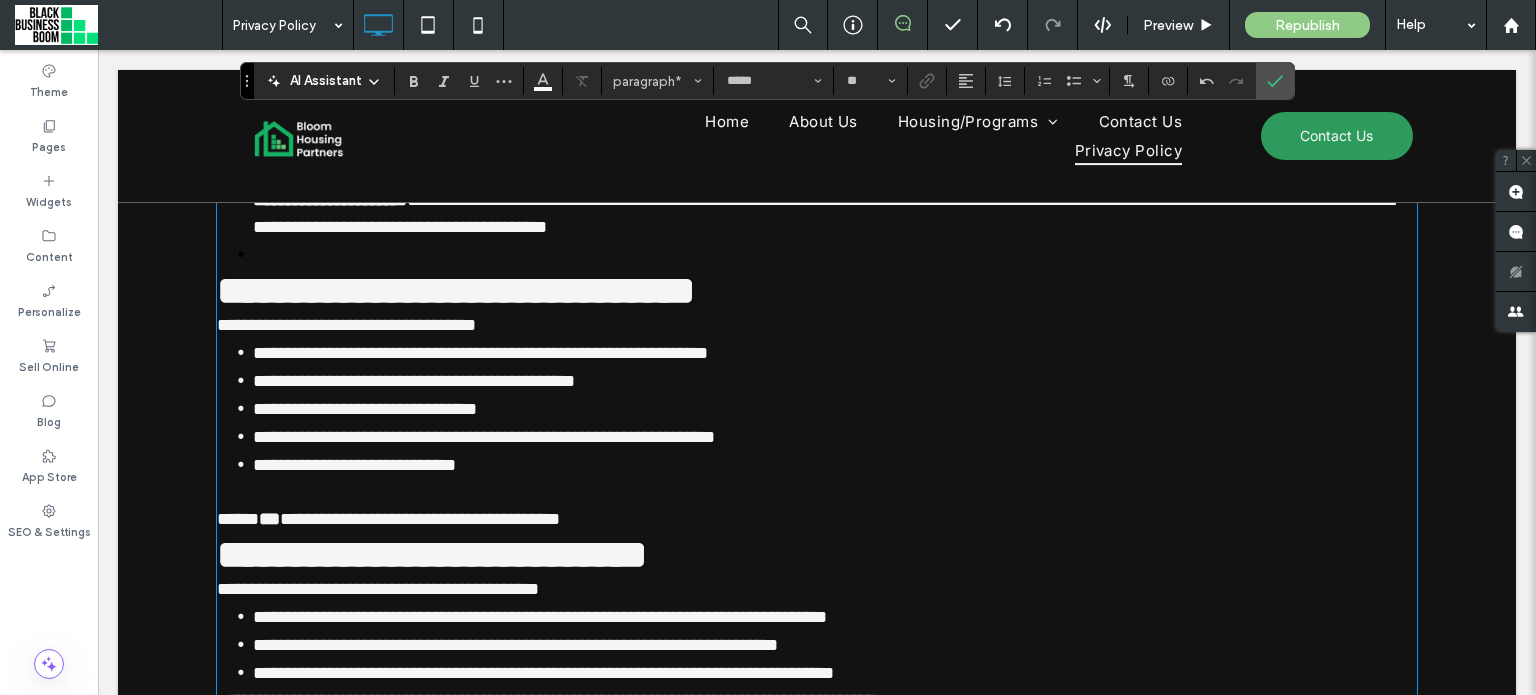 click on "**********" at bounding box center [817, 519] 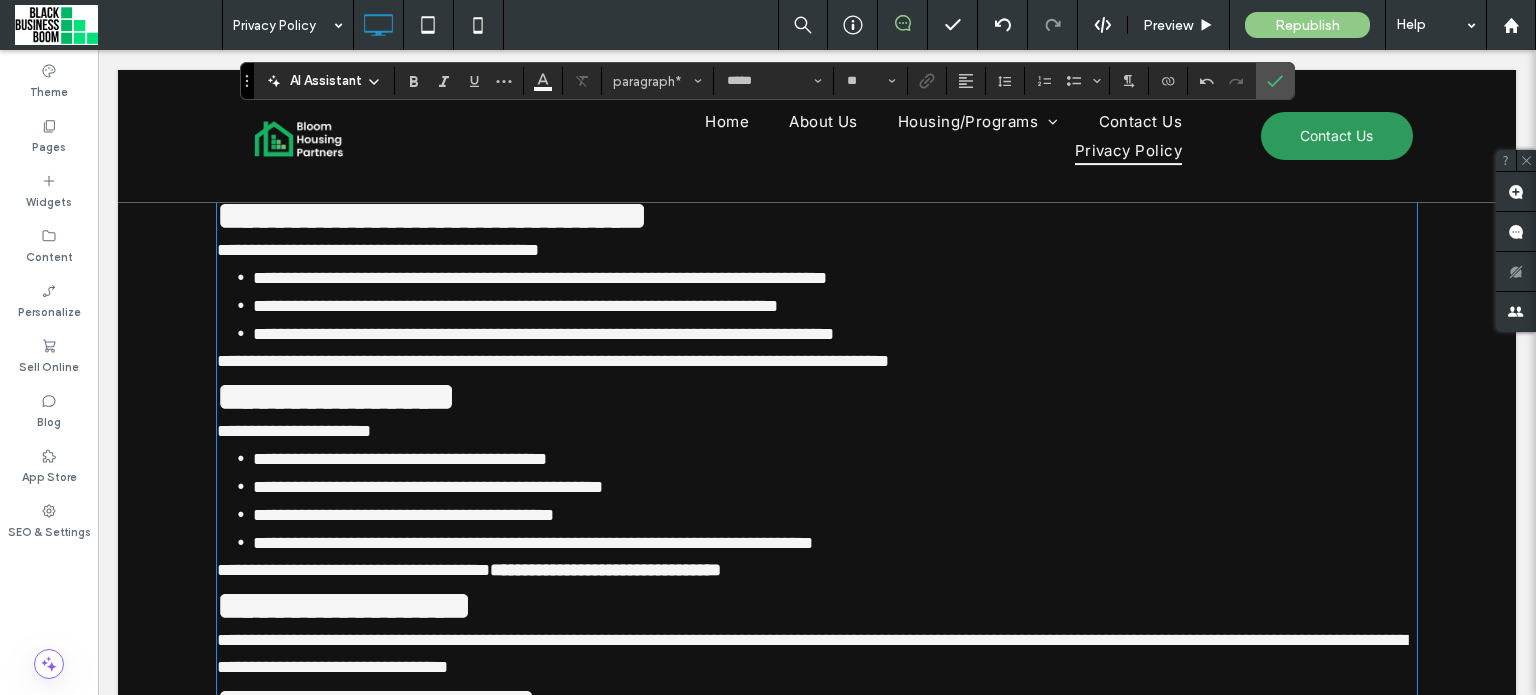 scroll, scrollTop: 1036, scrollLeft: 0, axis: vertical 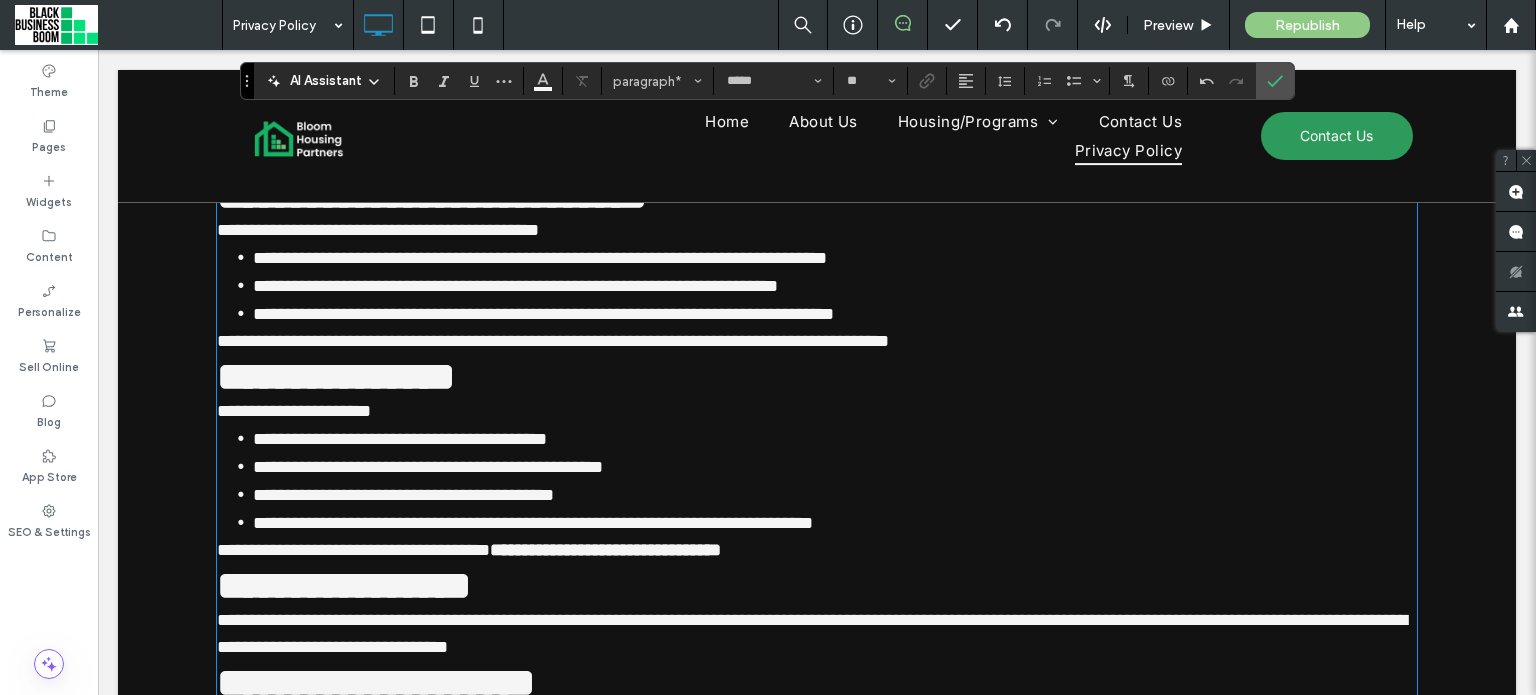 click on "**********" at bounding box center [817, 376] 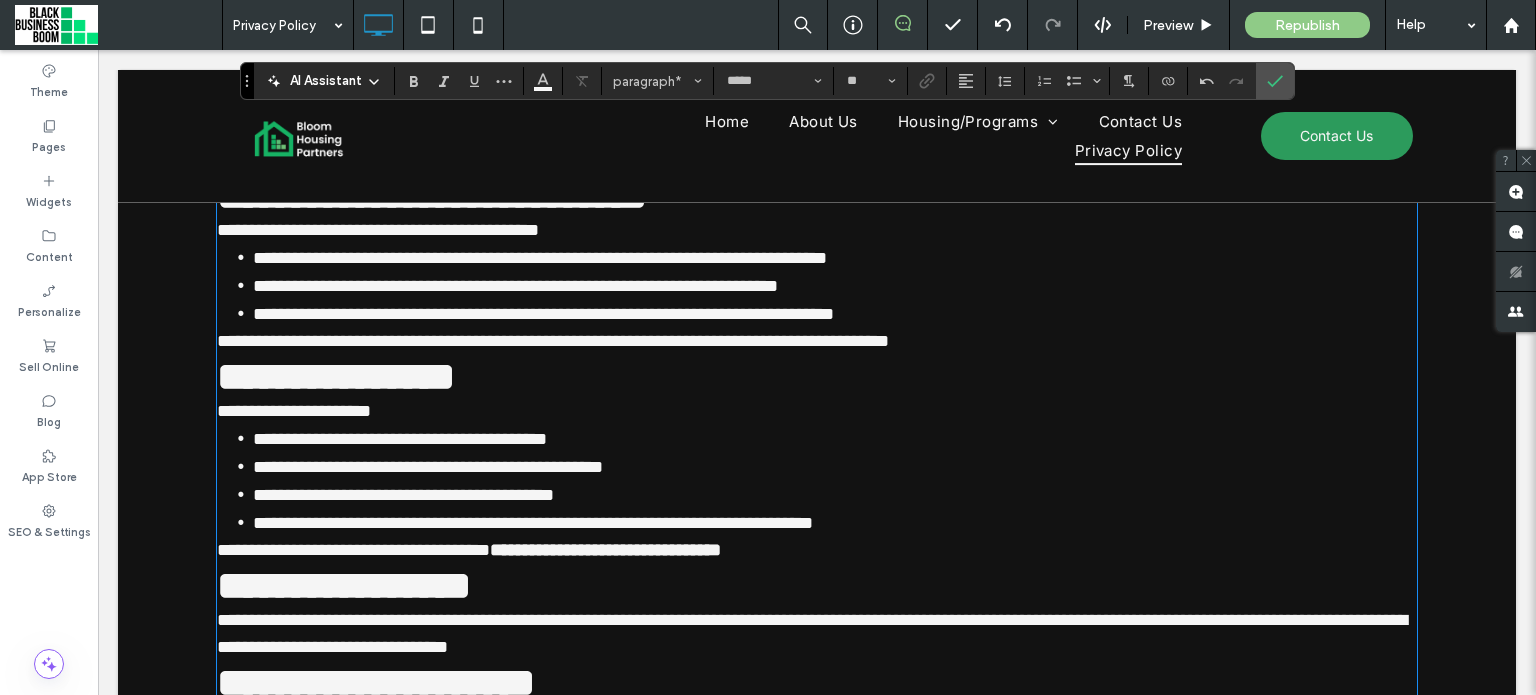click on "**********" at bounding box center (817, 341) 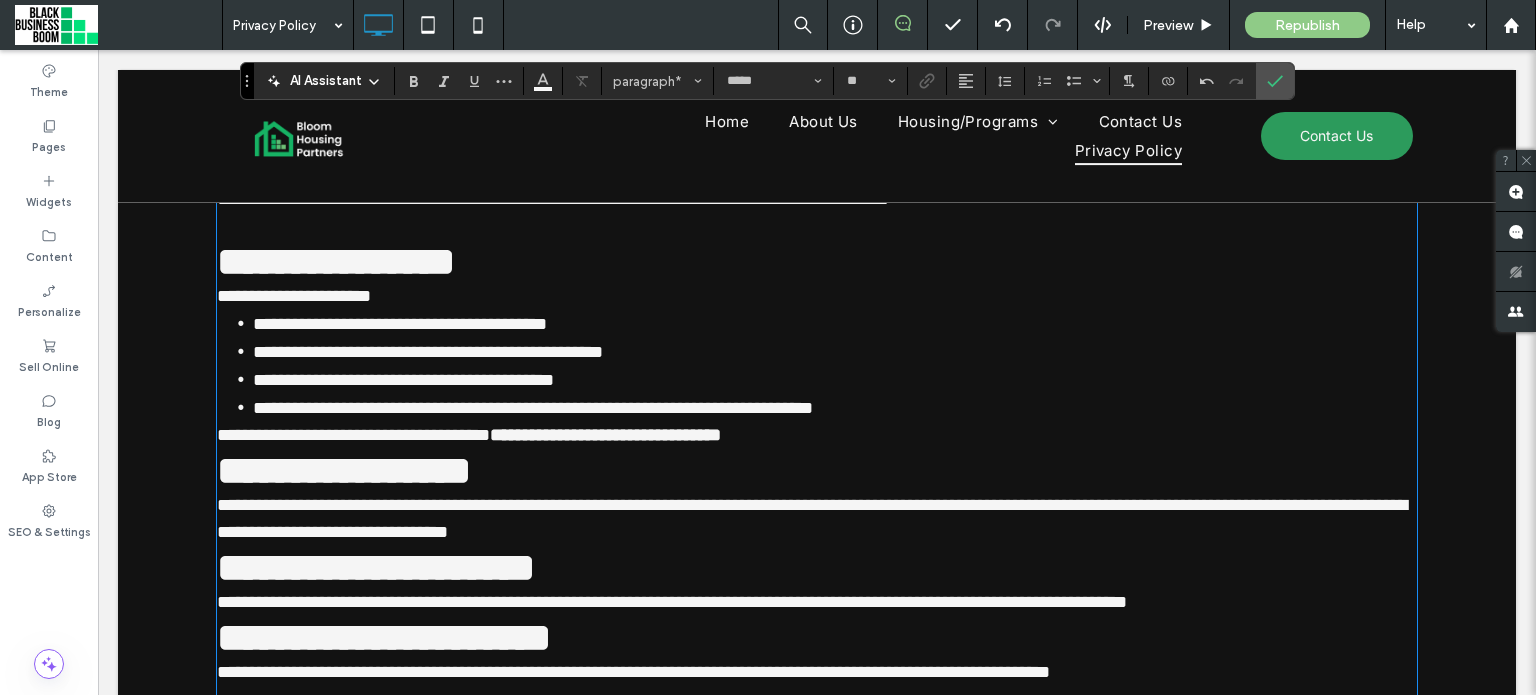 scroll, scrollTop: 1186, scrollLeft: 0, axis: vertical 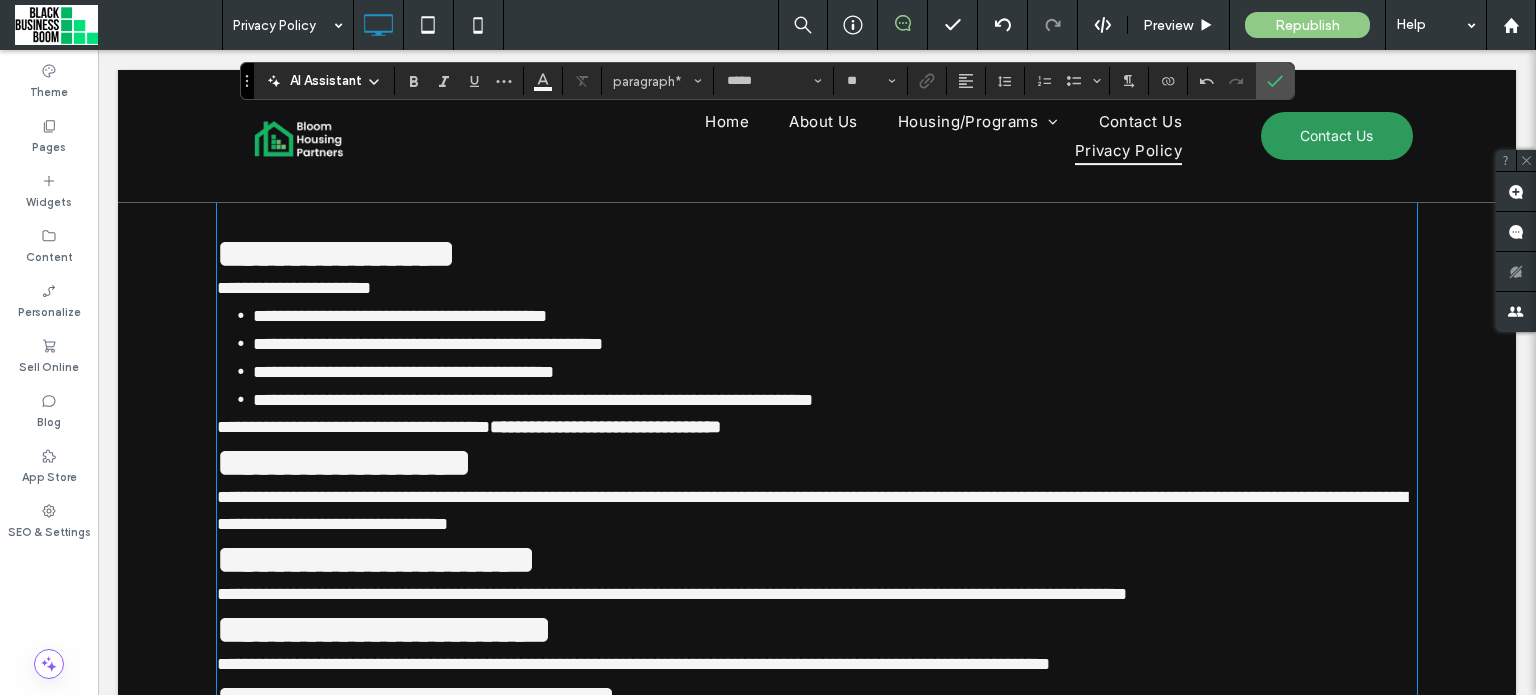 click on "**********" at bounding box center [817, 427] 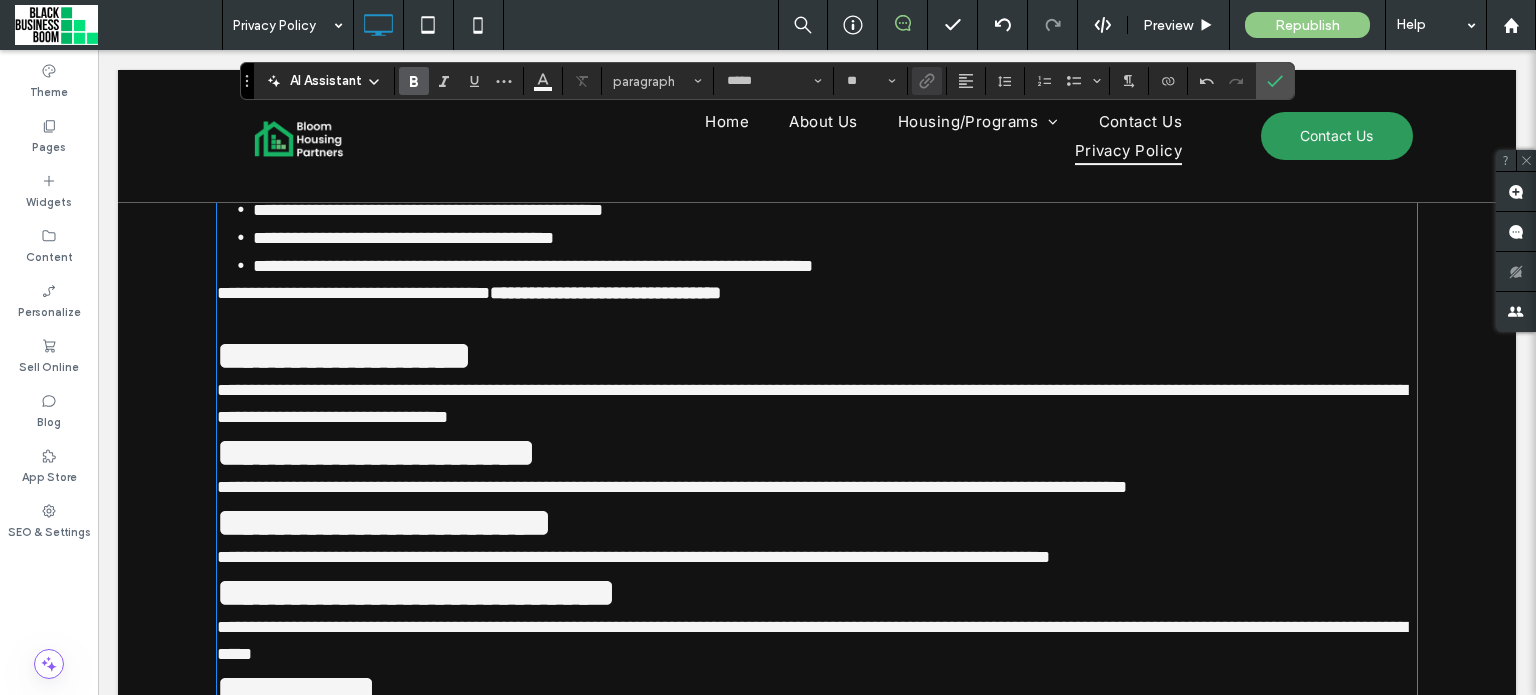 scroll, scrollTop: 1327, scrollLeft: 0, axis: vertical 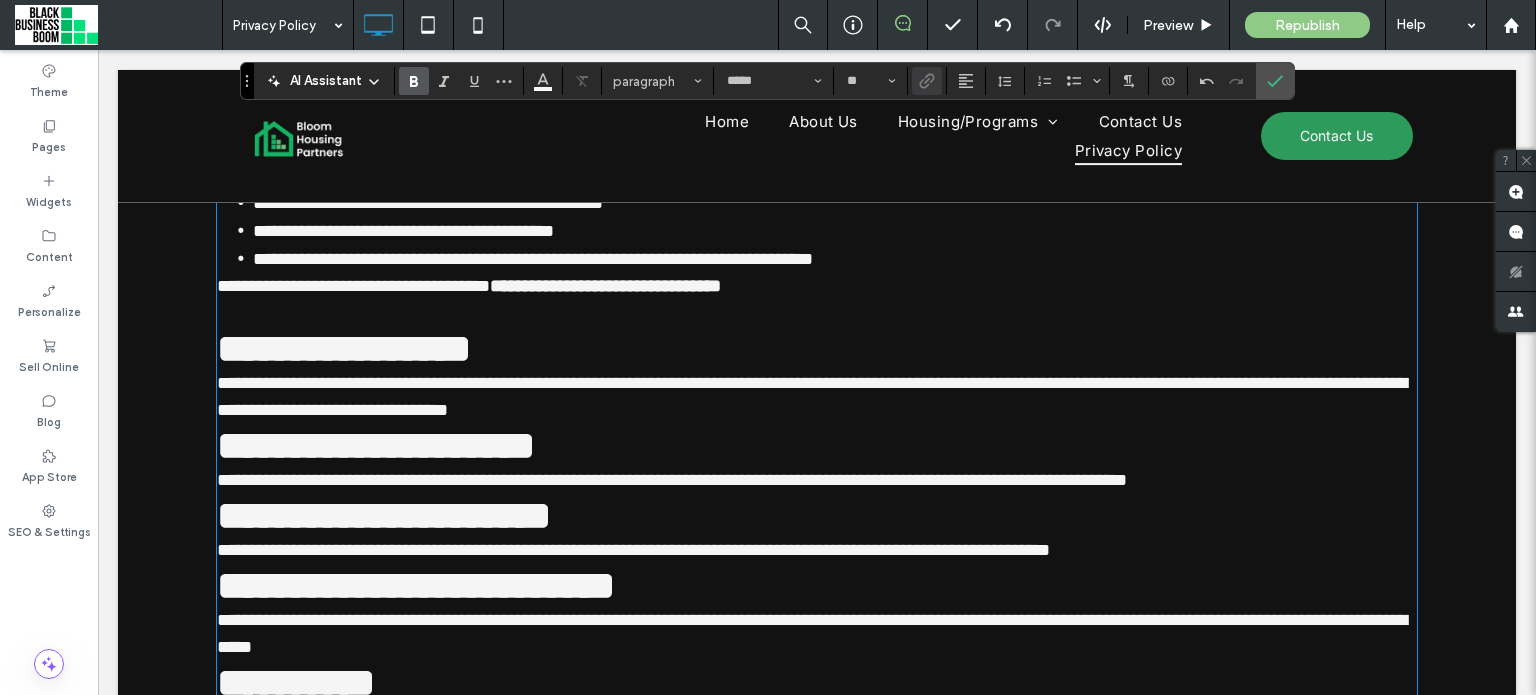 click on "**********" at bounding box center (817, 397) 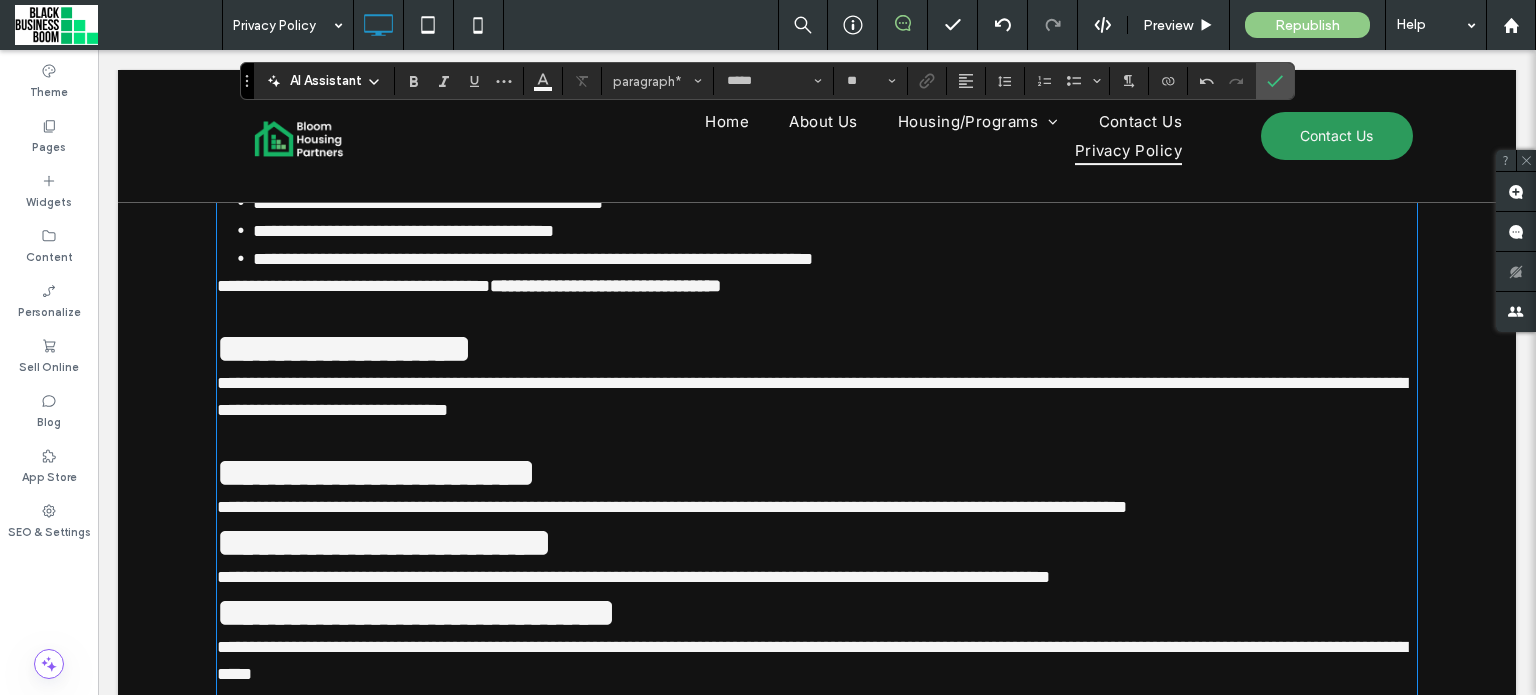 click on "**********" at bounding box center [817, 507] 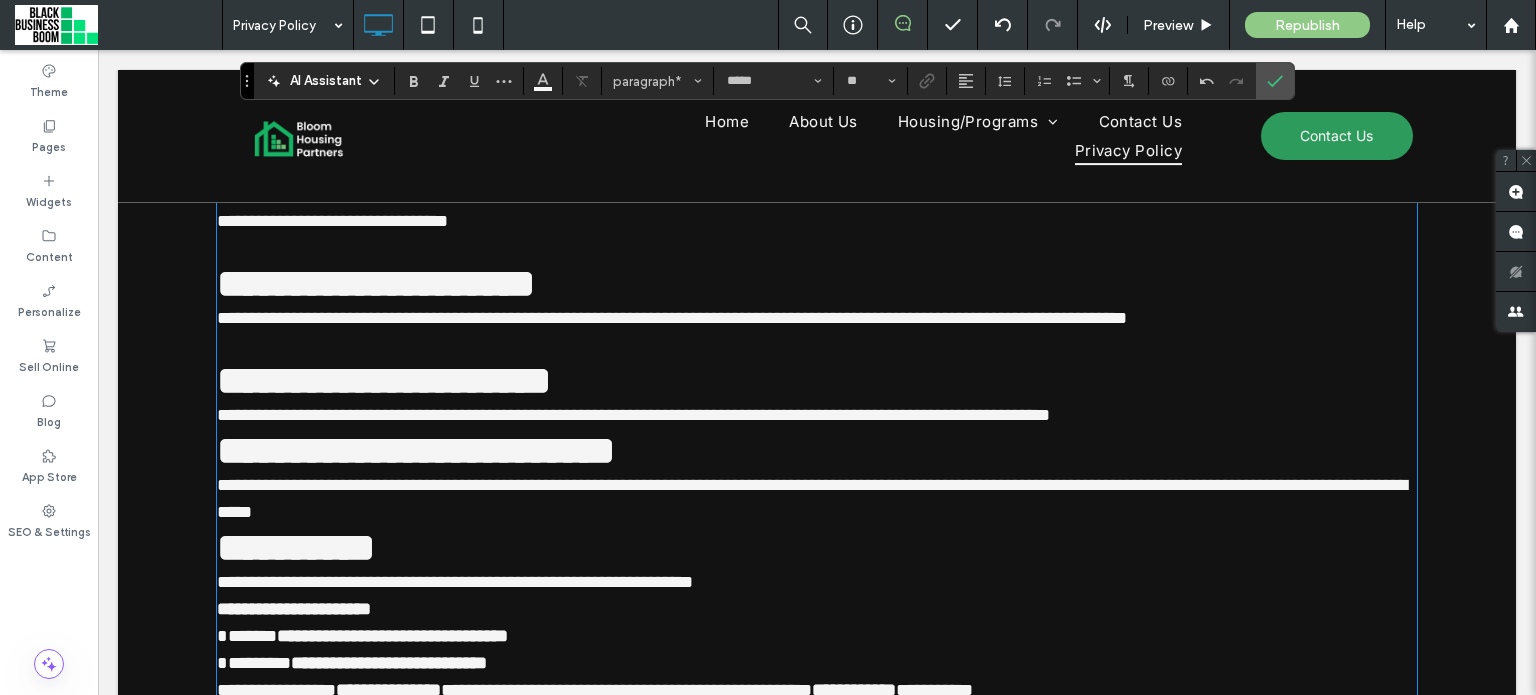 scroll, scrollTop: 1563, scrollLeft: 0, axis: vertical 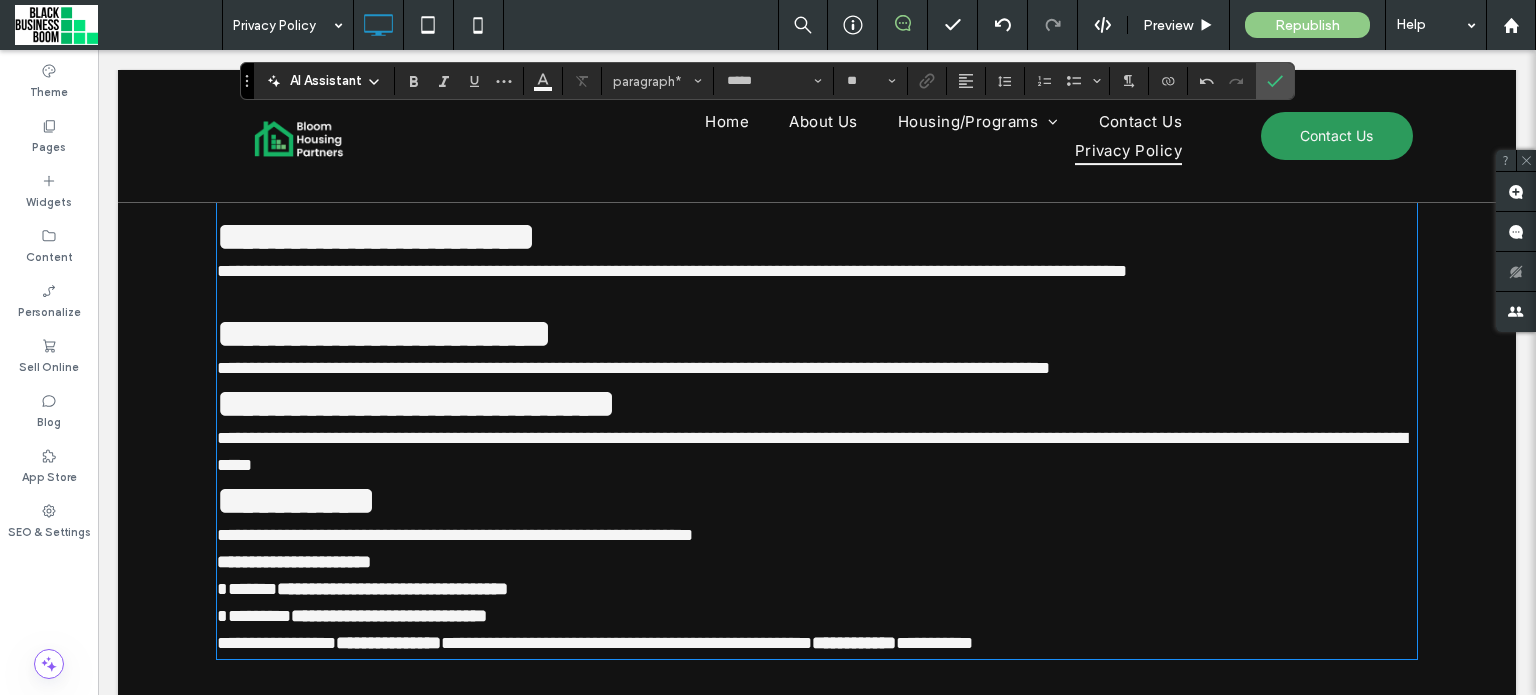 click on "**********" at bounding box center [817, 368] 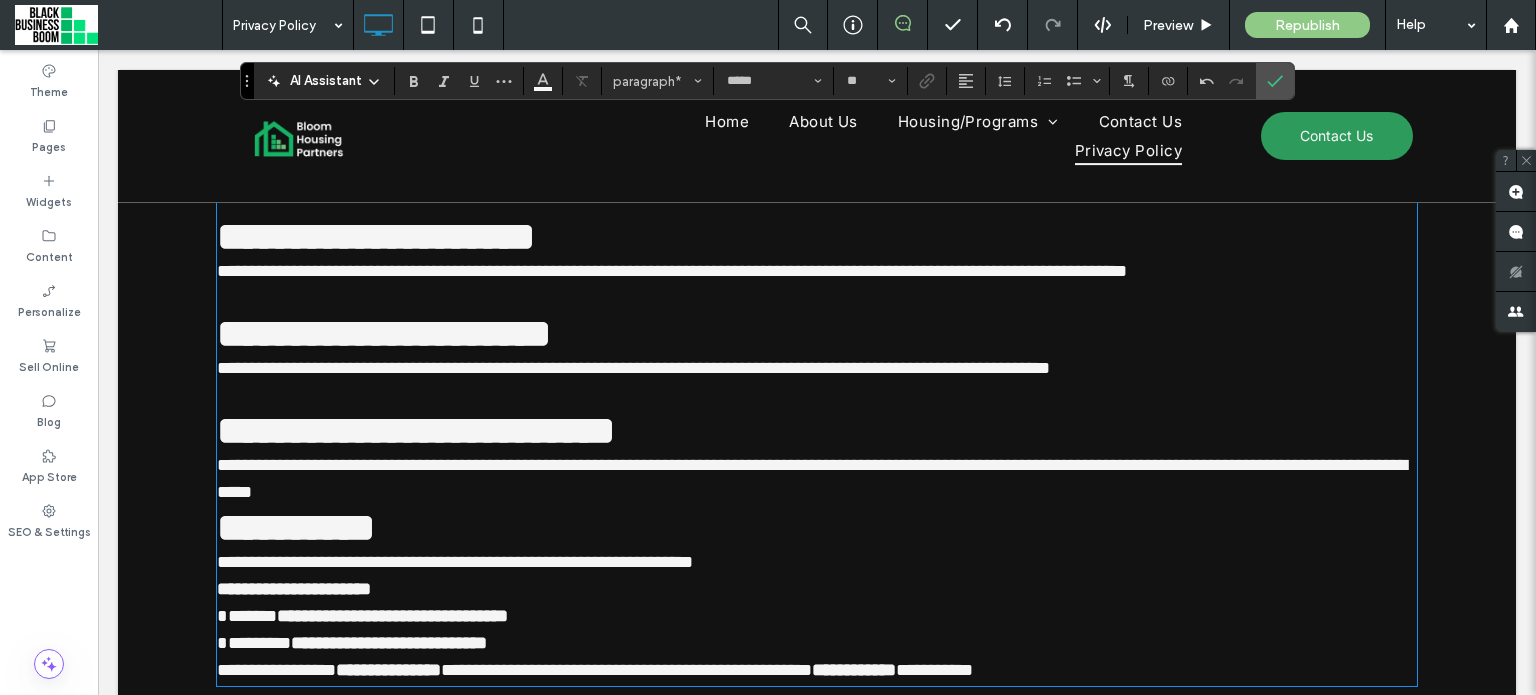 click on "**********" at bounding box center [817, 479] 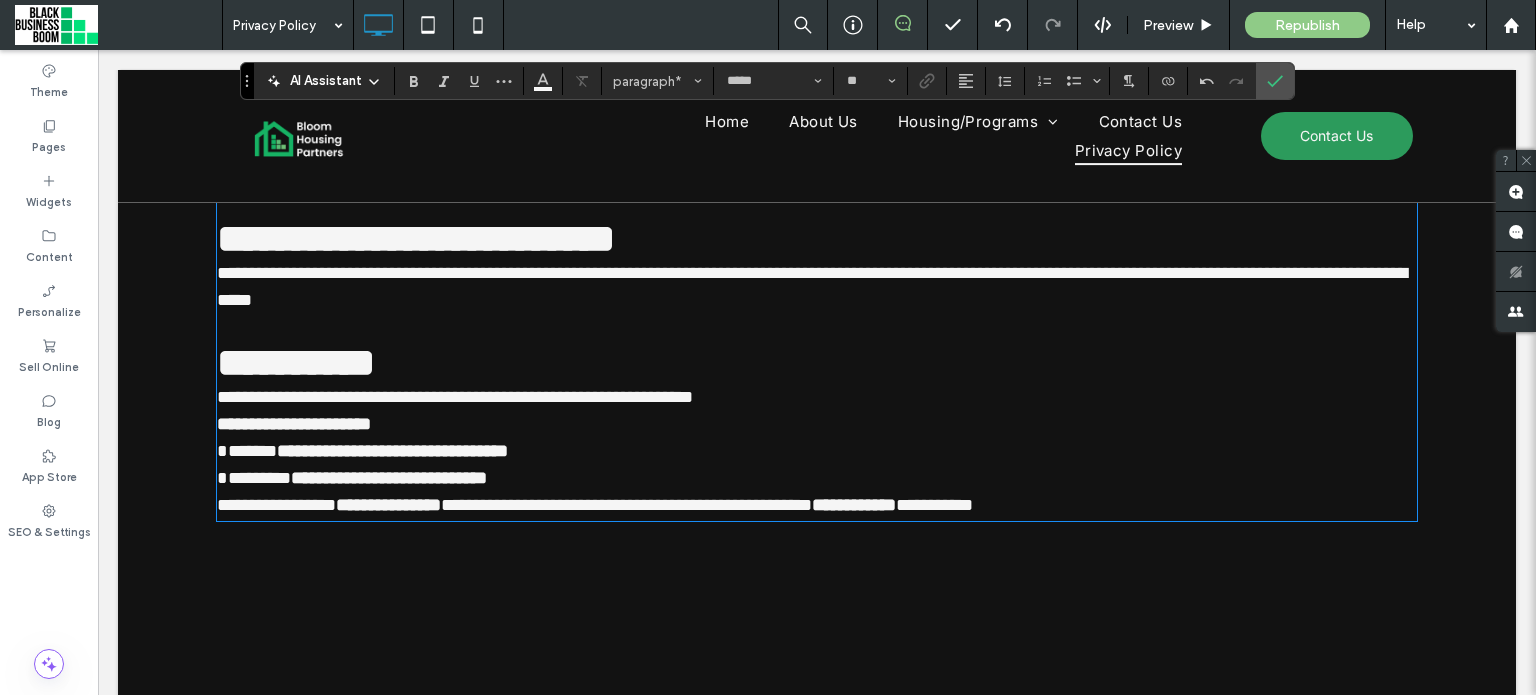 scroll, scrollTop: 1835, scrollLeft: 0, axis: vertical 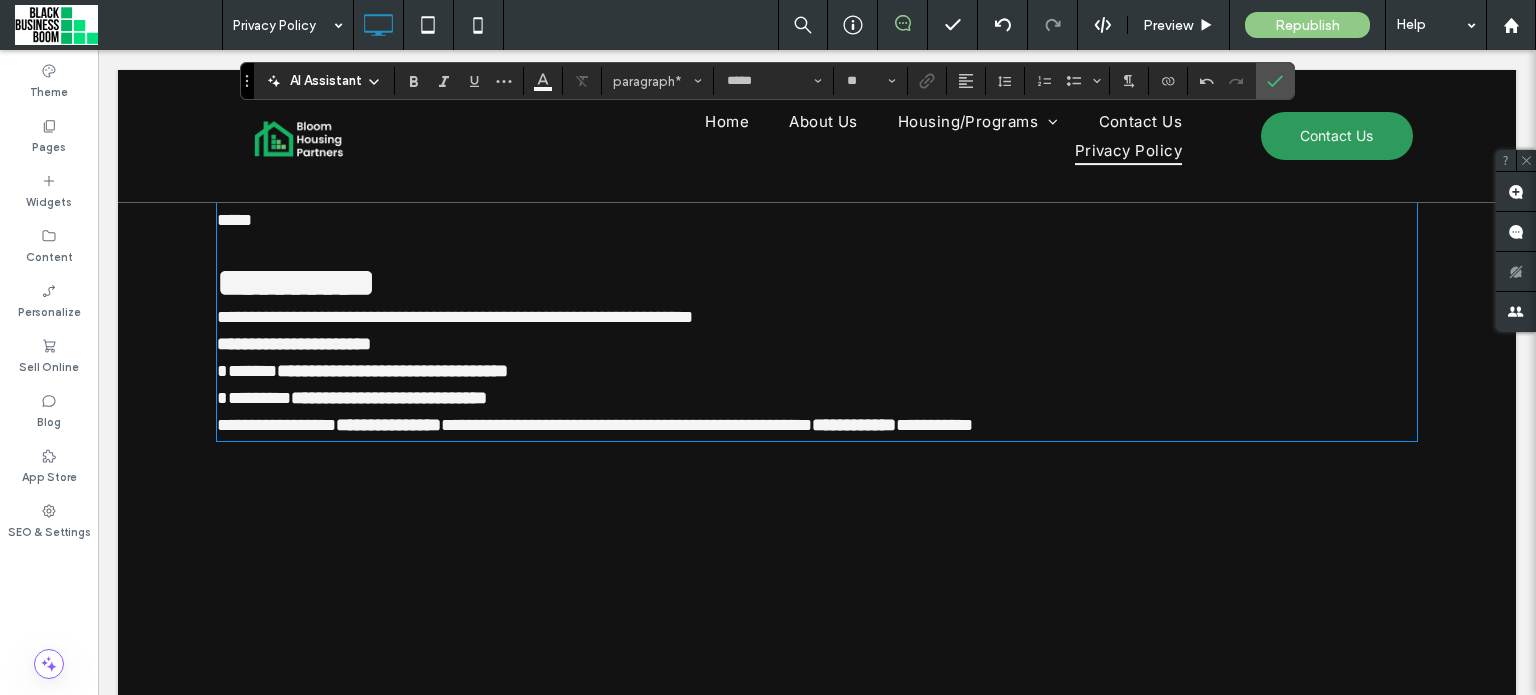 click on "**********" at bounding box center (455, 317) 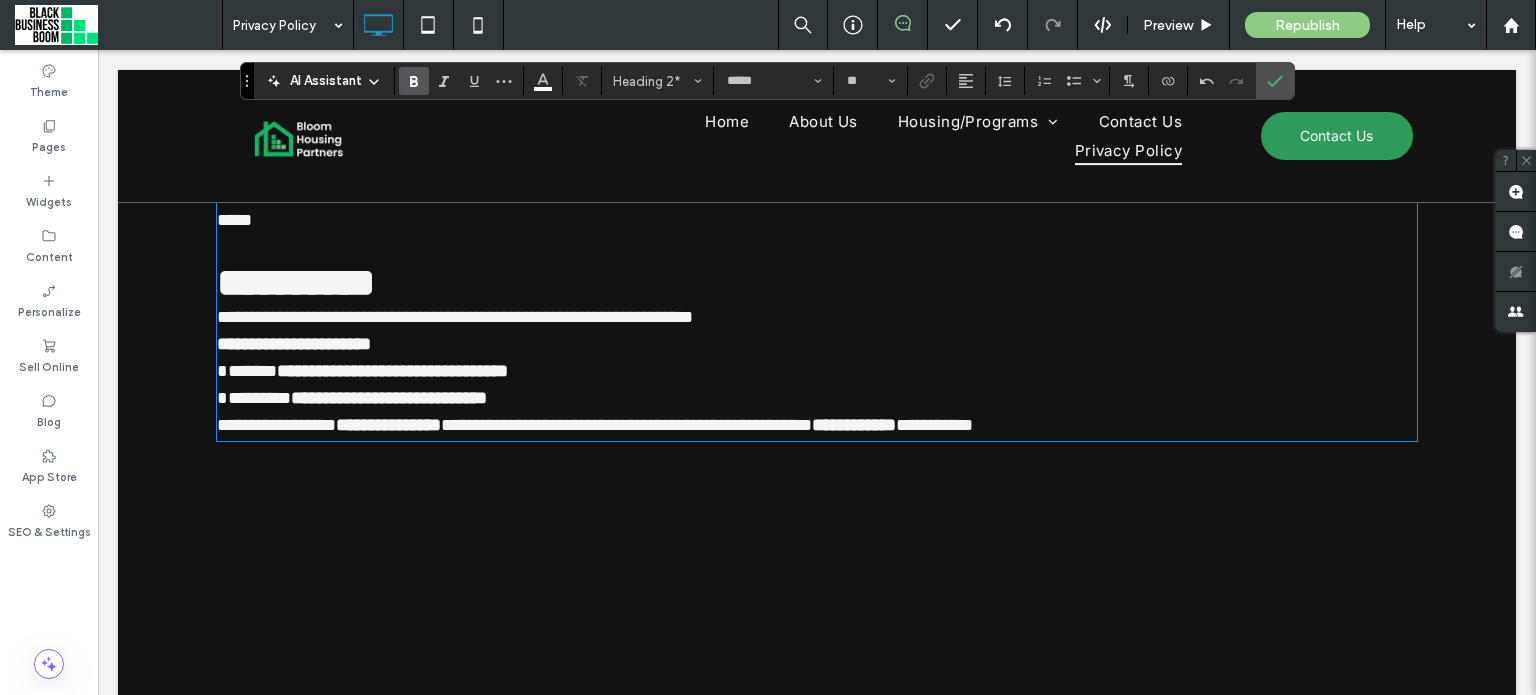 click on "**********" at bounding box center (817, 282) 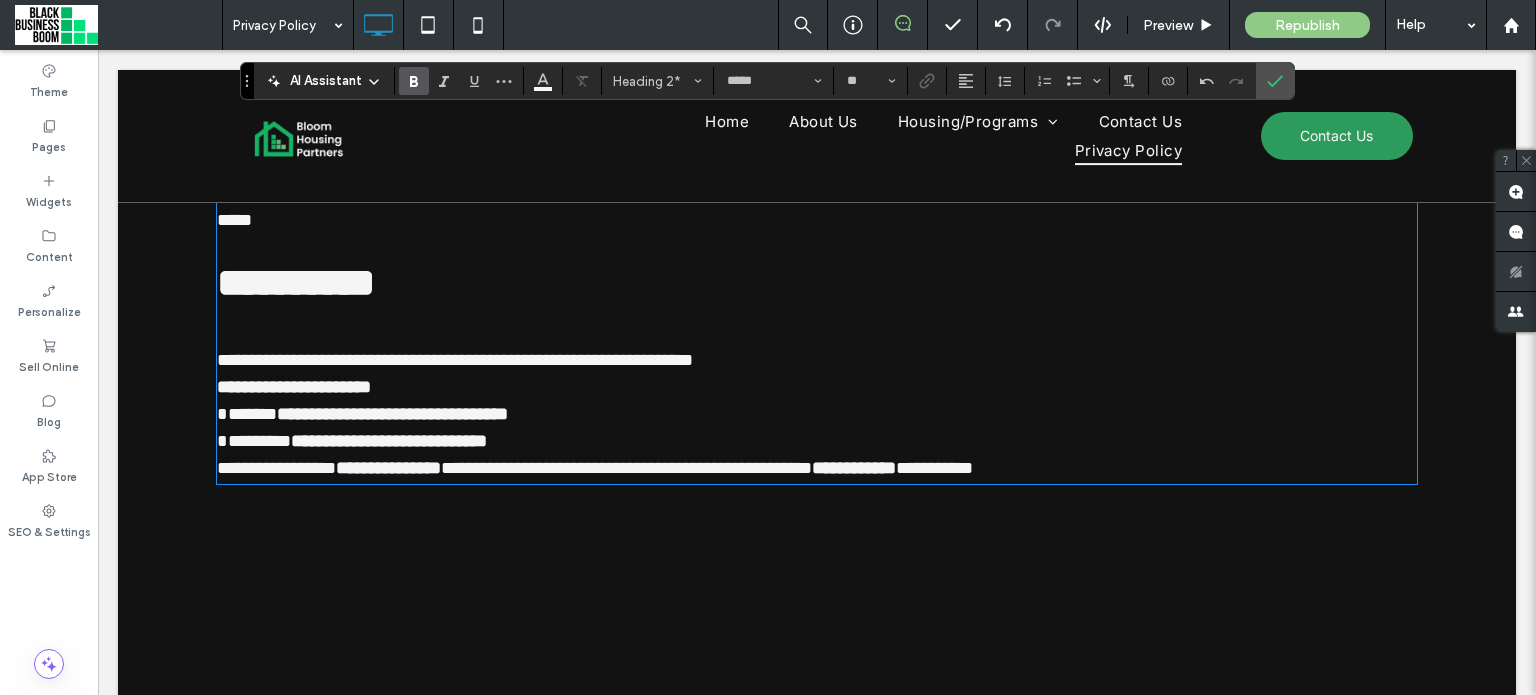 type on "**" 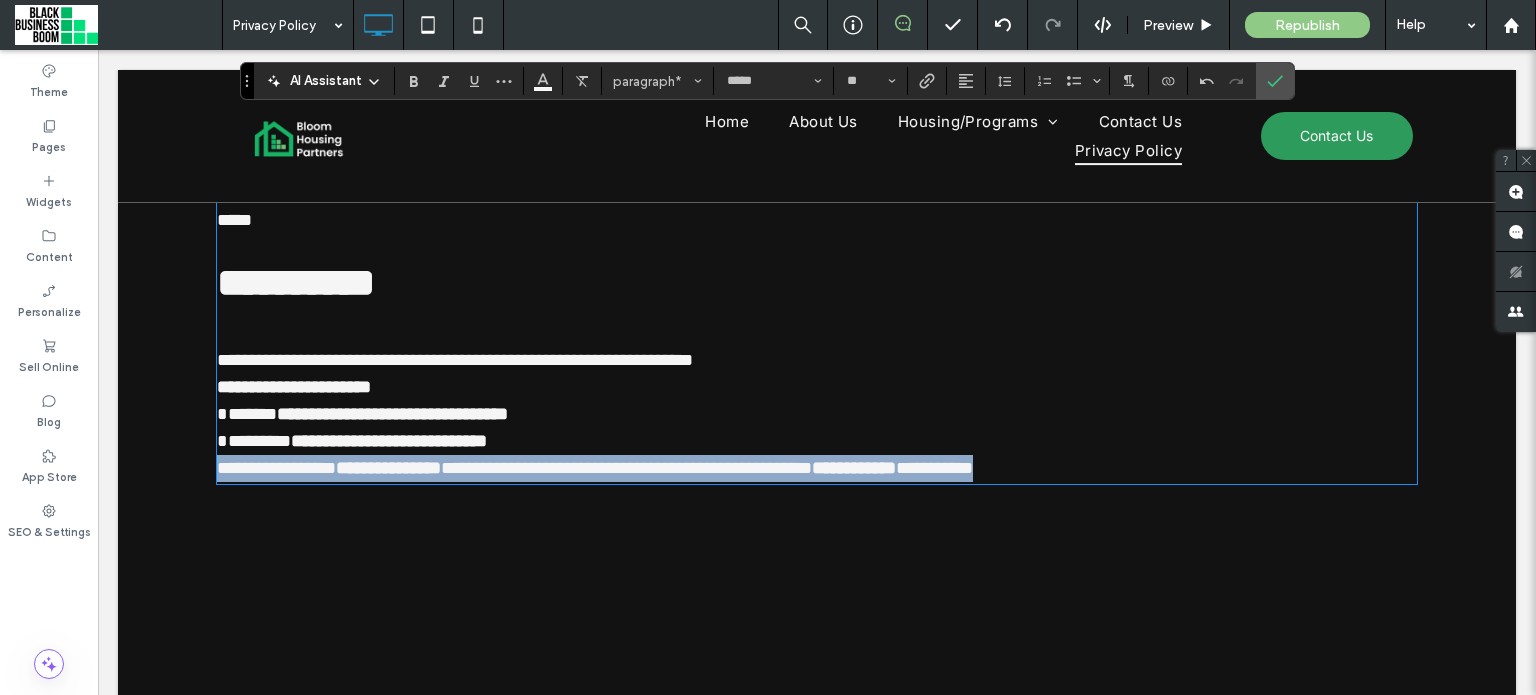 drag, startPoint x: 1122, startPoint y: 507, endPoint x: 217, endPoint y: 515, distance: 905.03534 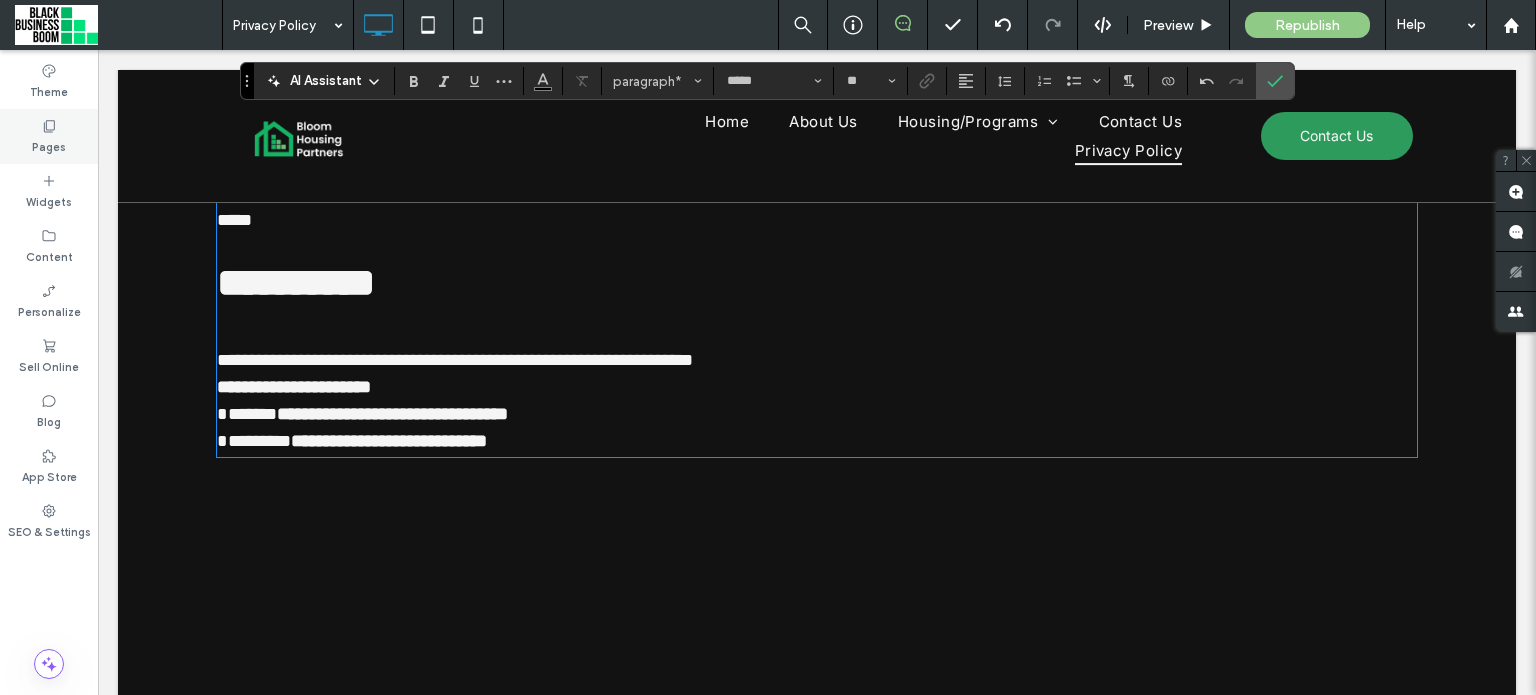 click on "Pages" at bounding box center (49, 136) 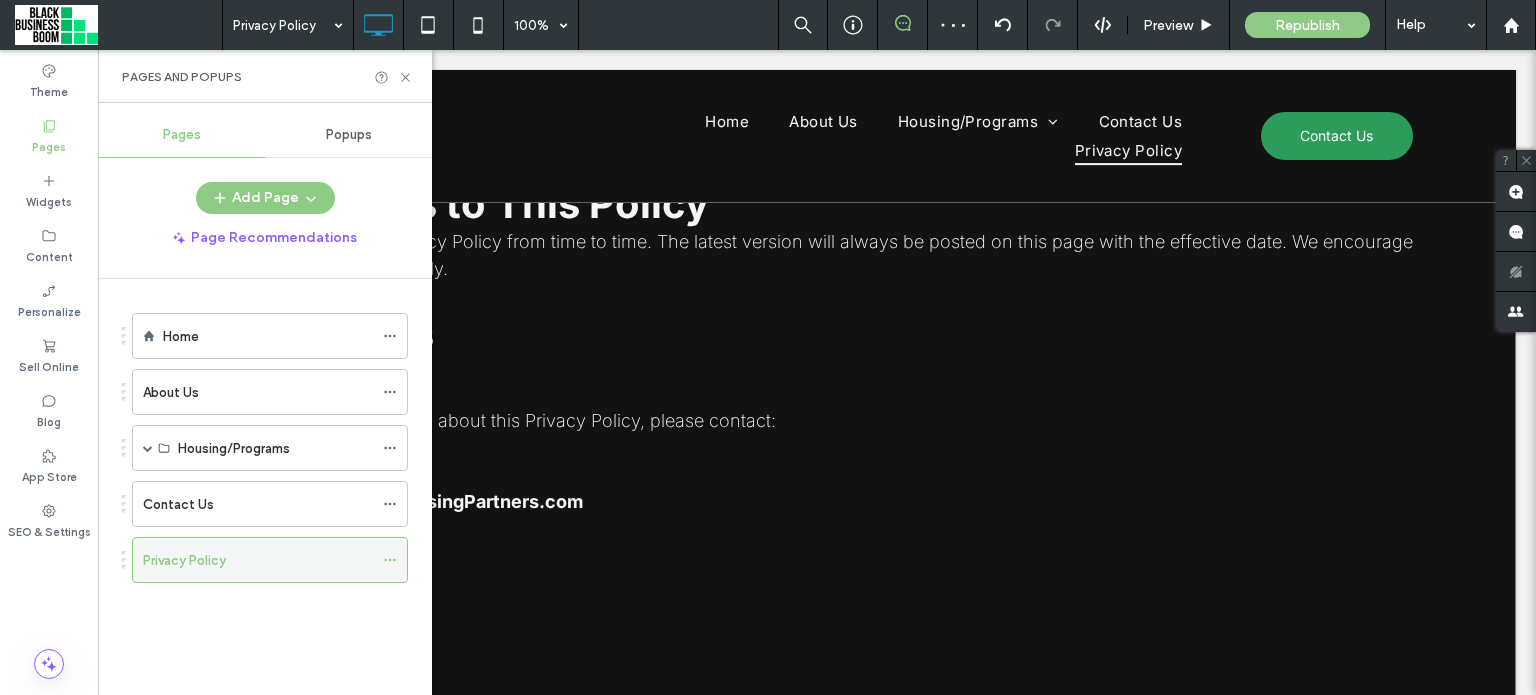 click 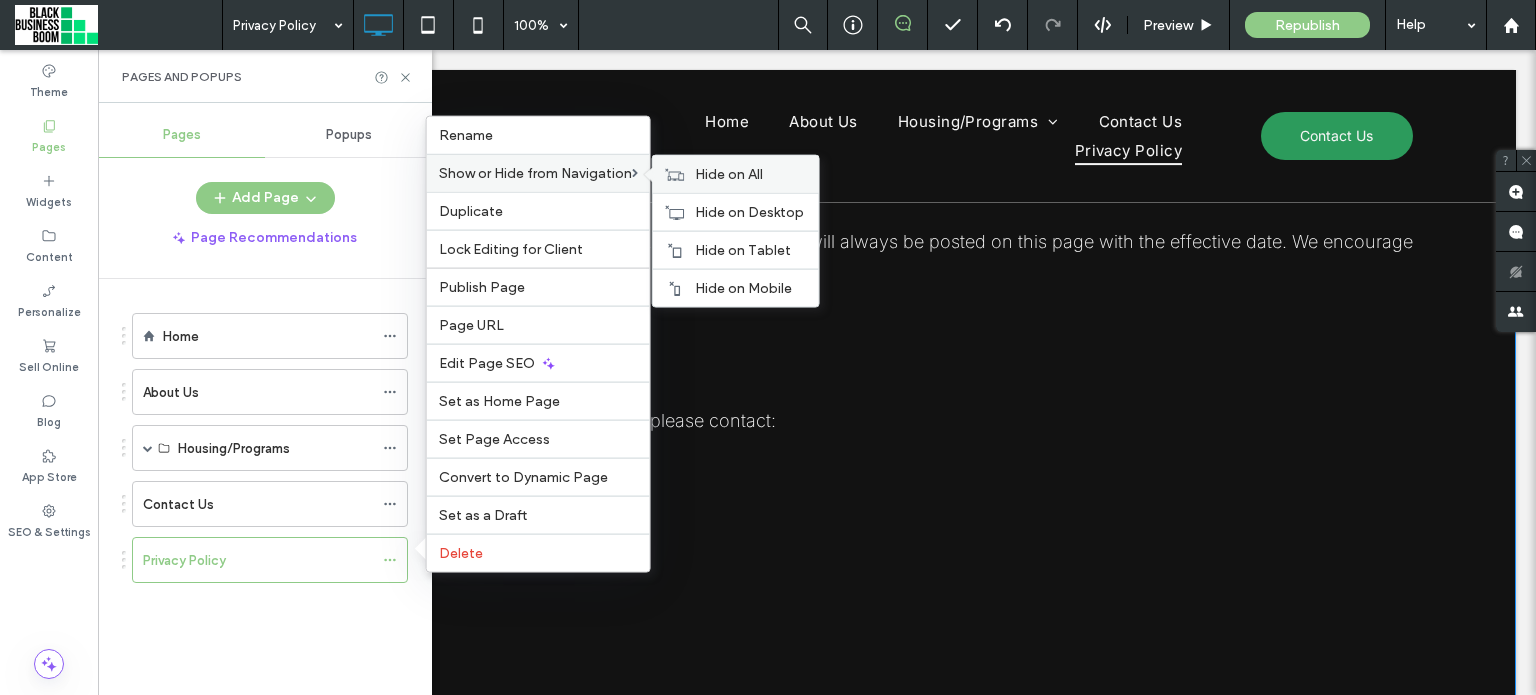 click on "Hide on All" at bounding box center (736, 174) 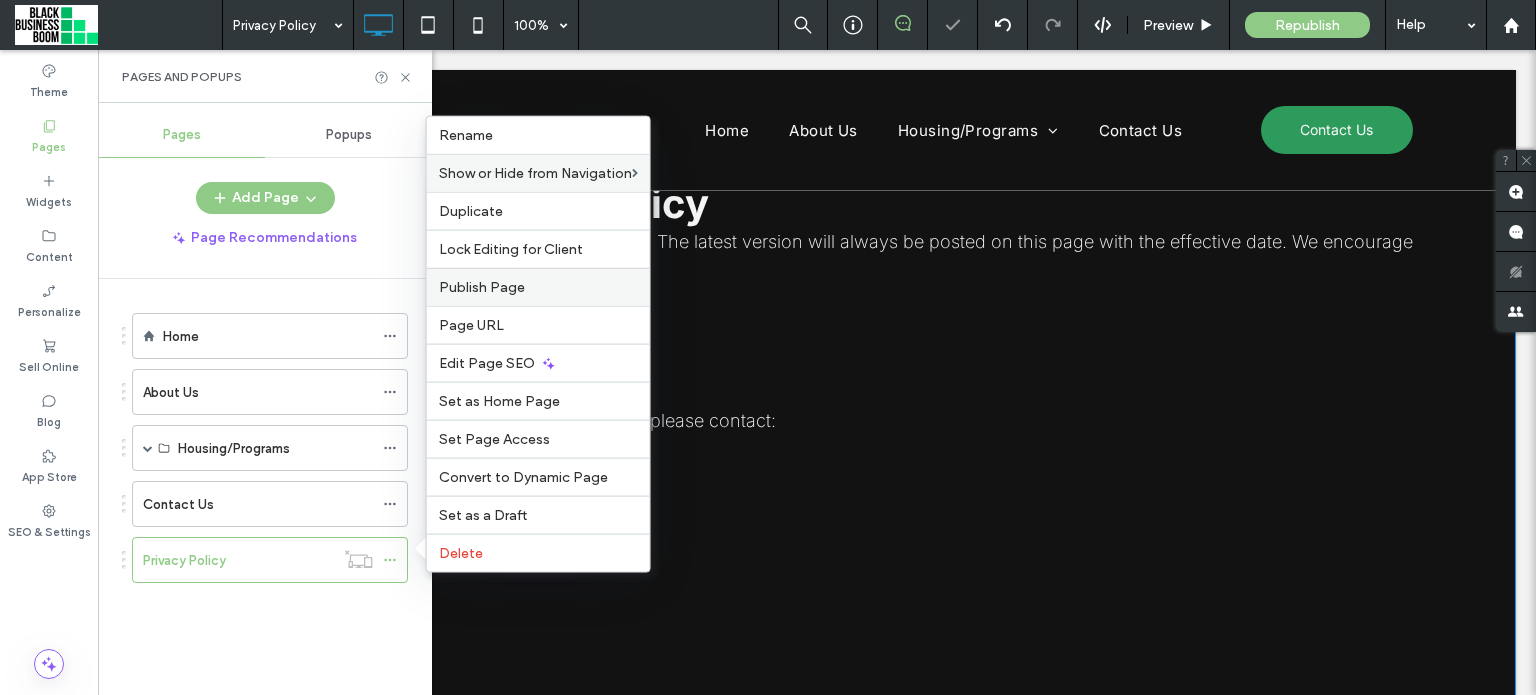 click on "Publish Page" at bounding box center [482, 287] 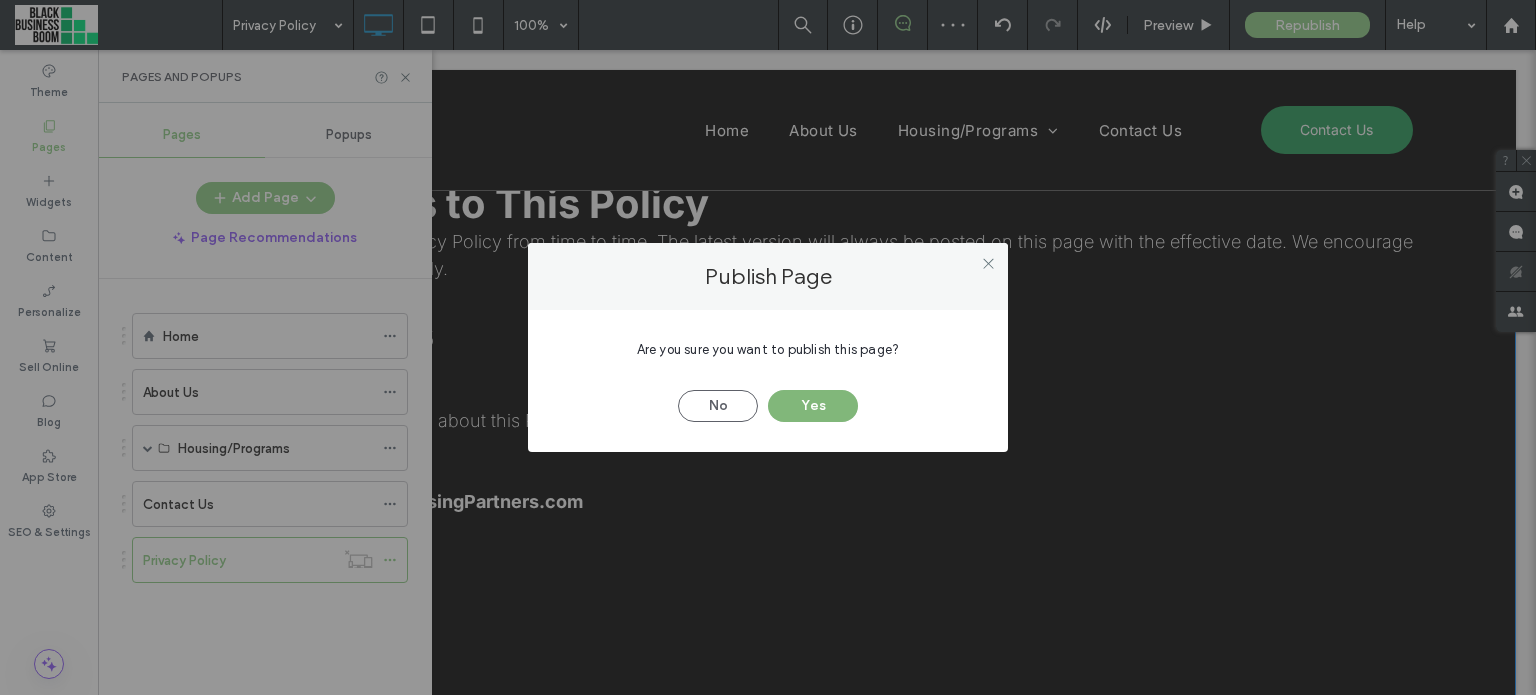 click on "Yes" at bounding box center (813, 406) 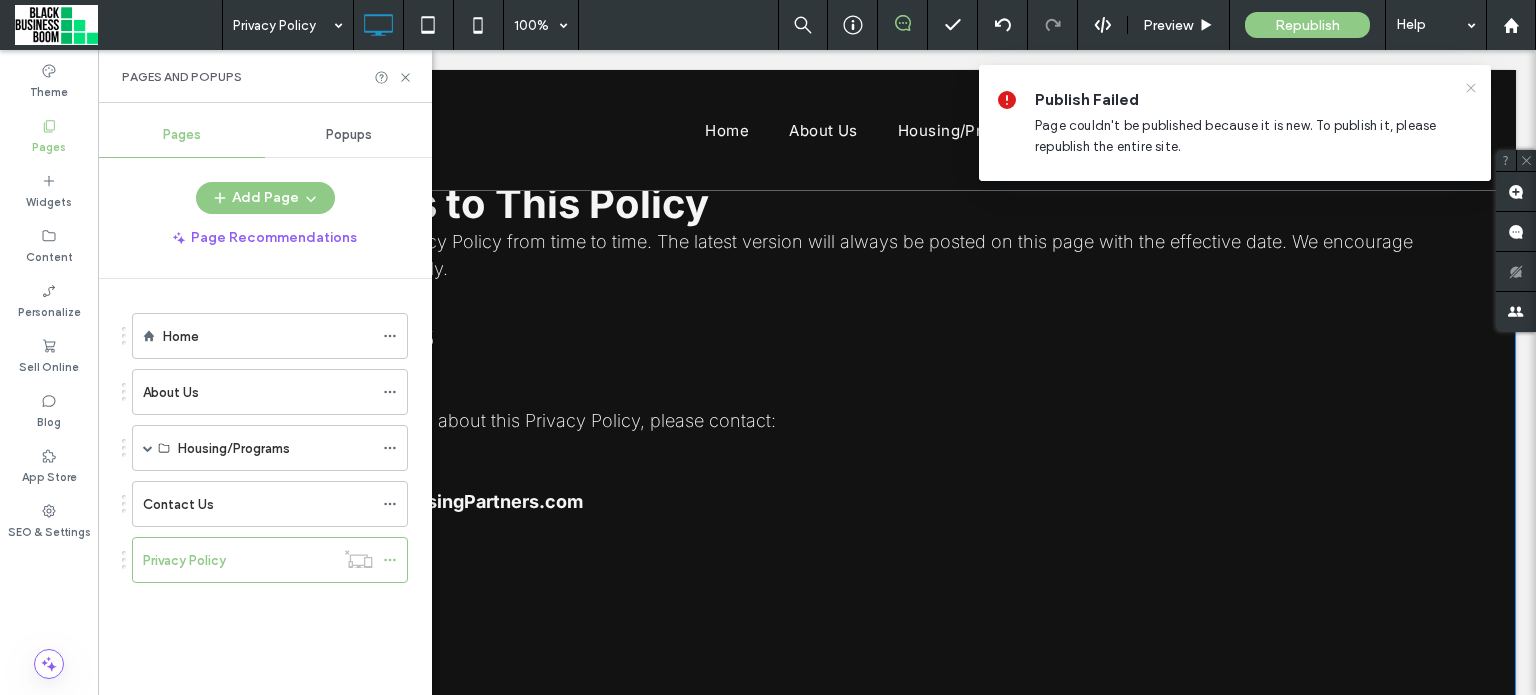 click 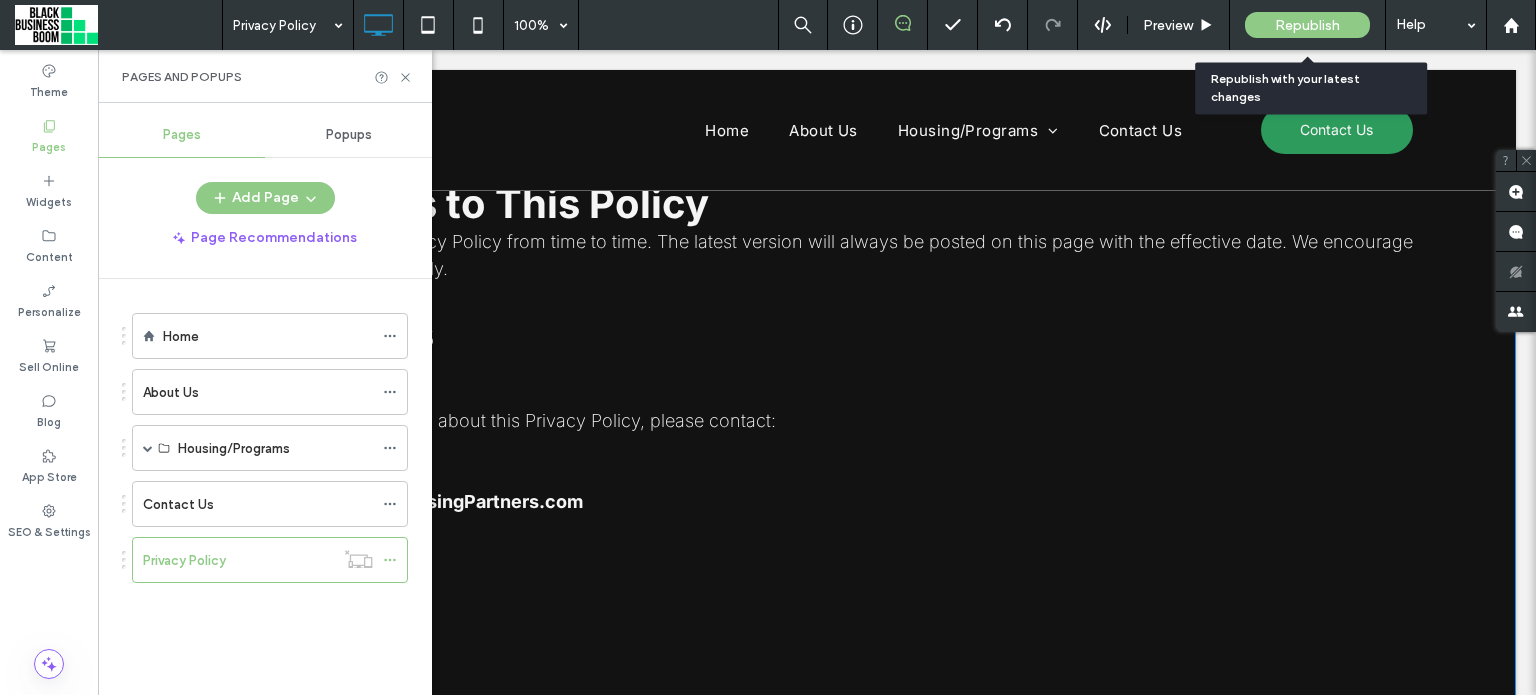 click on "Republish" at bounding box center (1307, 25) 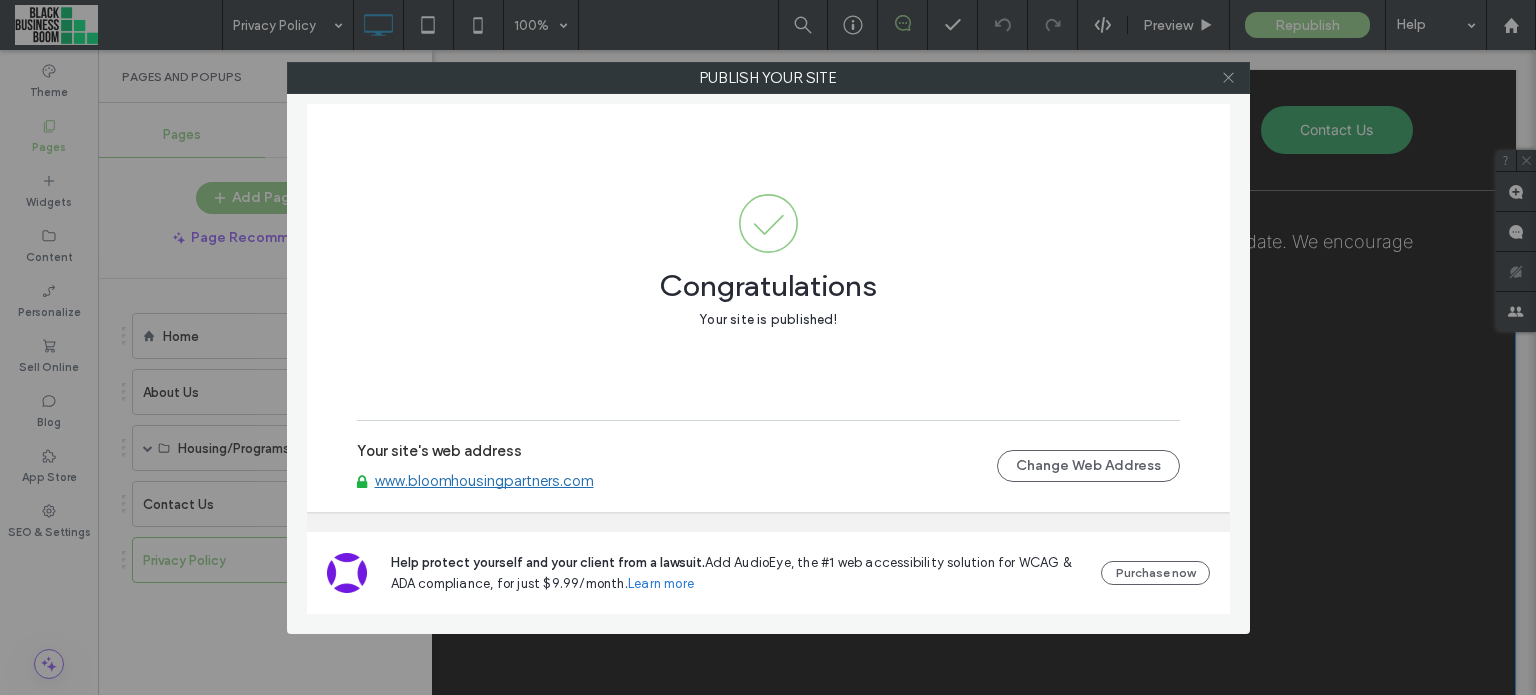 click 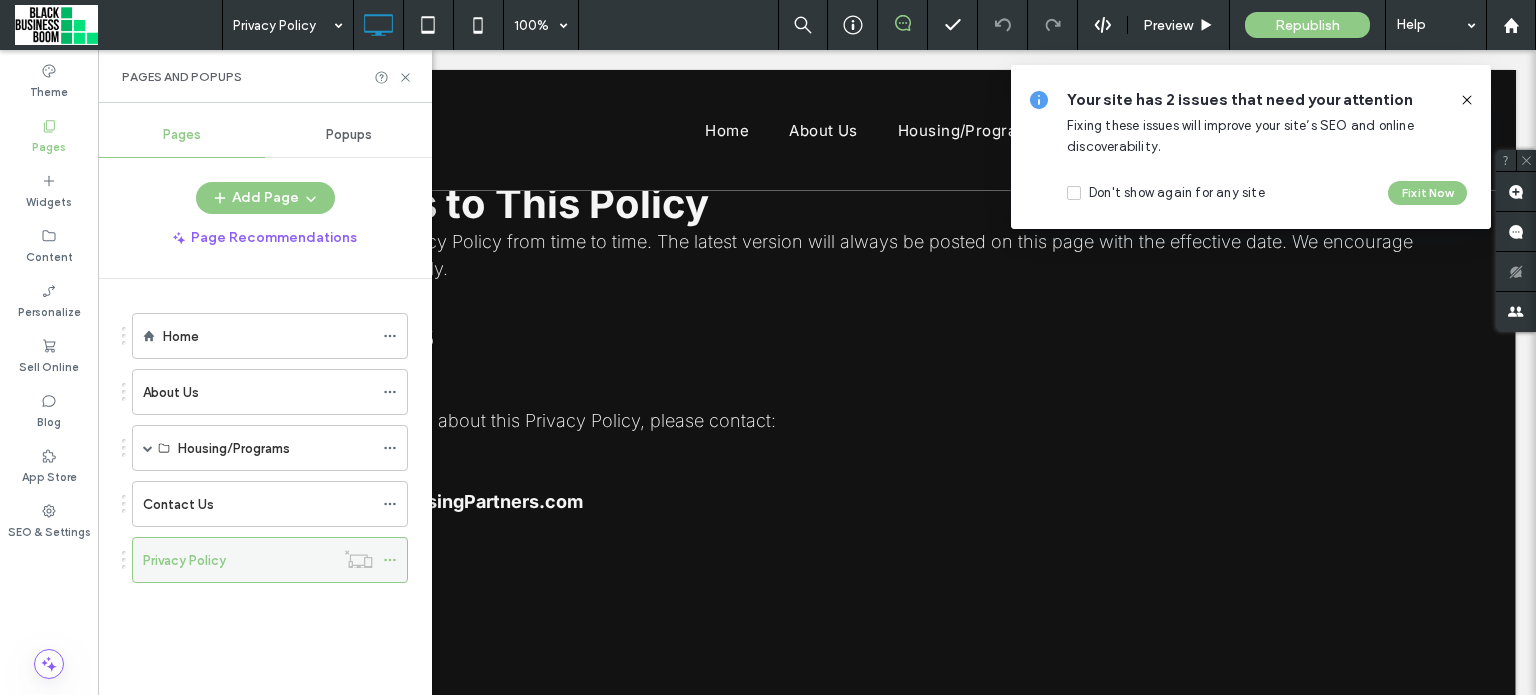 click 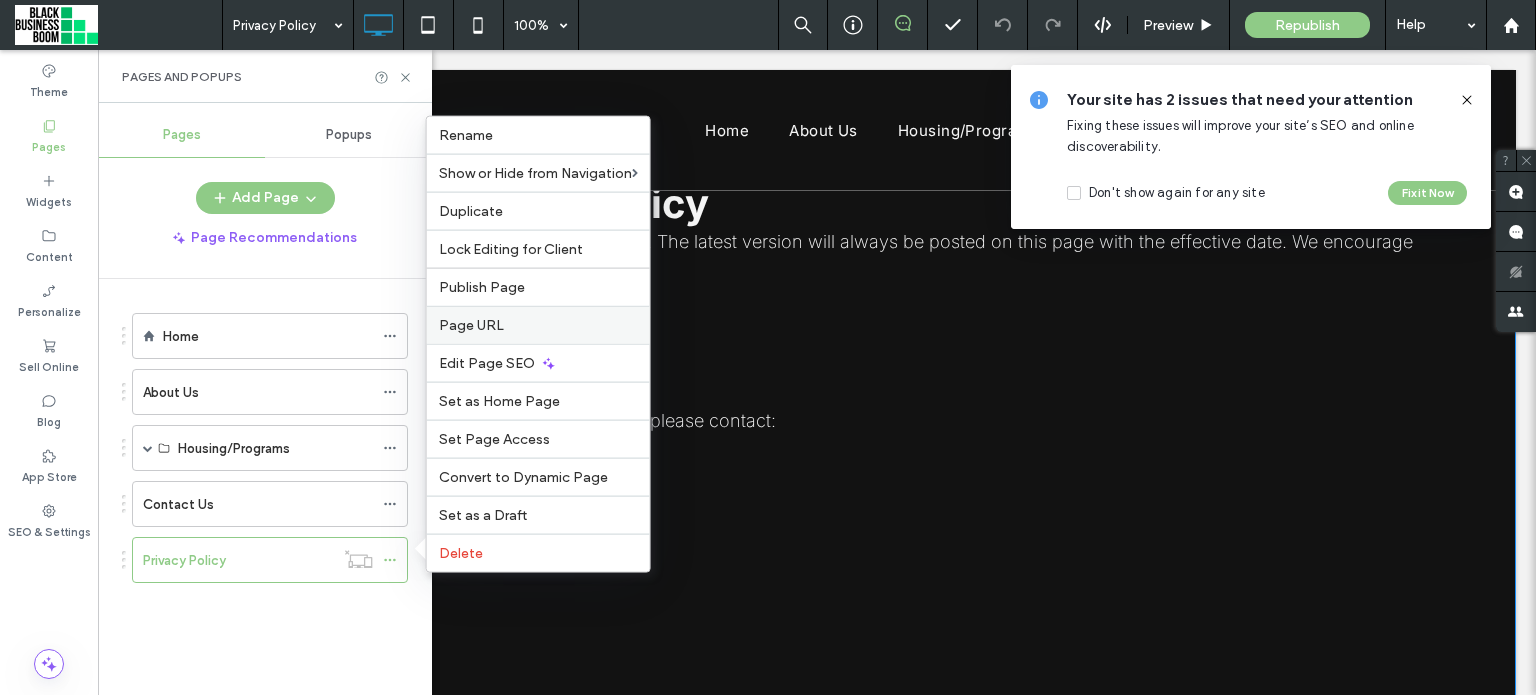 click on "Page URL" at bounding box center (538, 325) 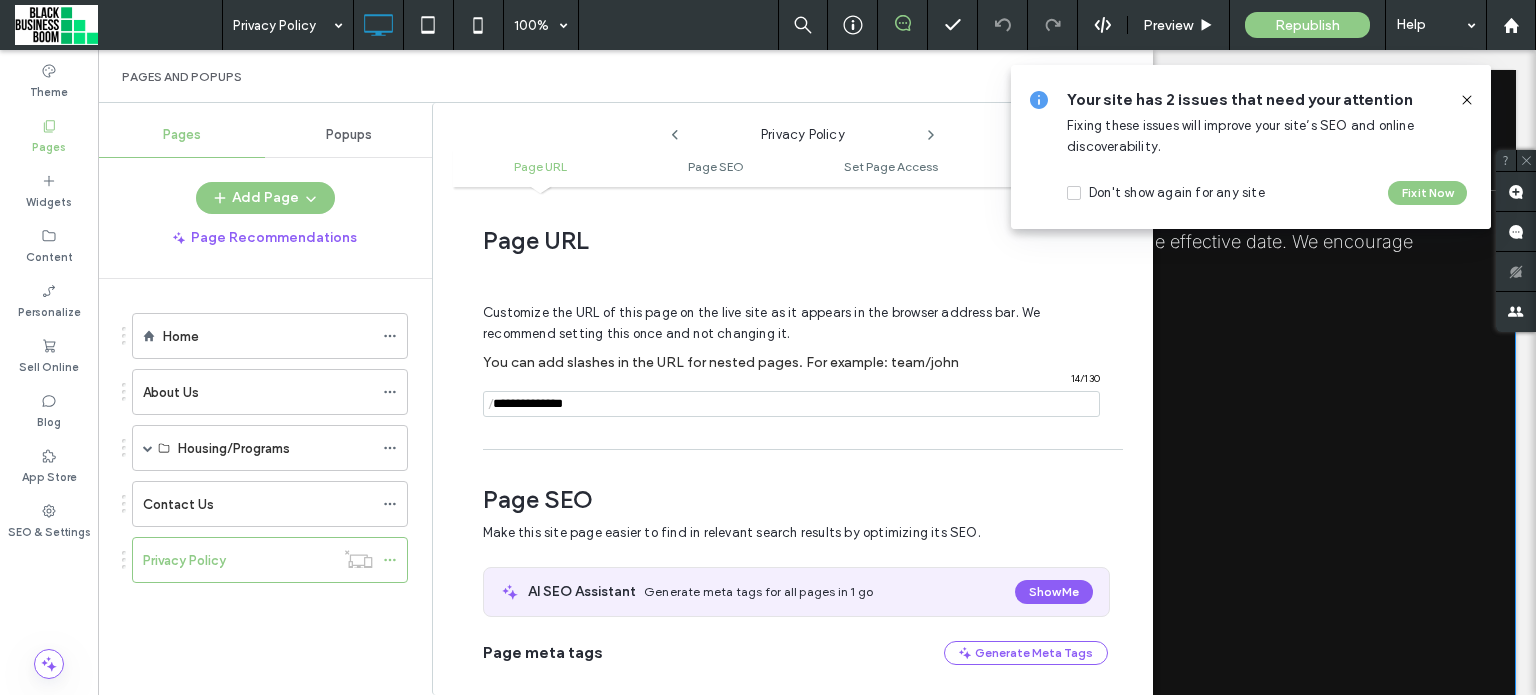 scroll, scrollTop: 10, scrollLeft: 0, axis: vertical 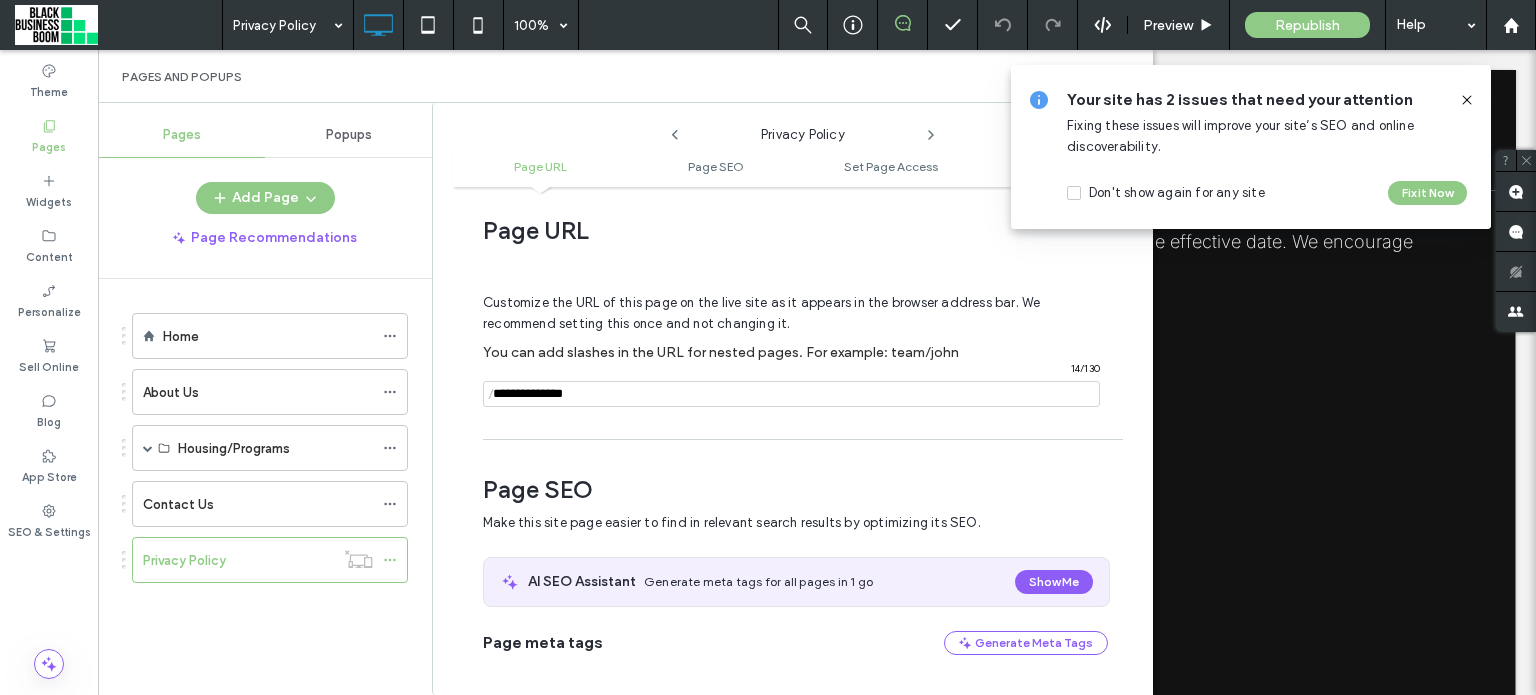 click on "Customize the URL of this page on the live site as it appears in the browser address bar. We recommend setting this once and not changing it. You can add slashes in the URL for nested pages. For example: team/[FIRST] / [NUMBER] / [NUMBER]" at bounding box center [795, 341] 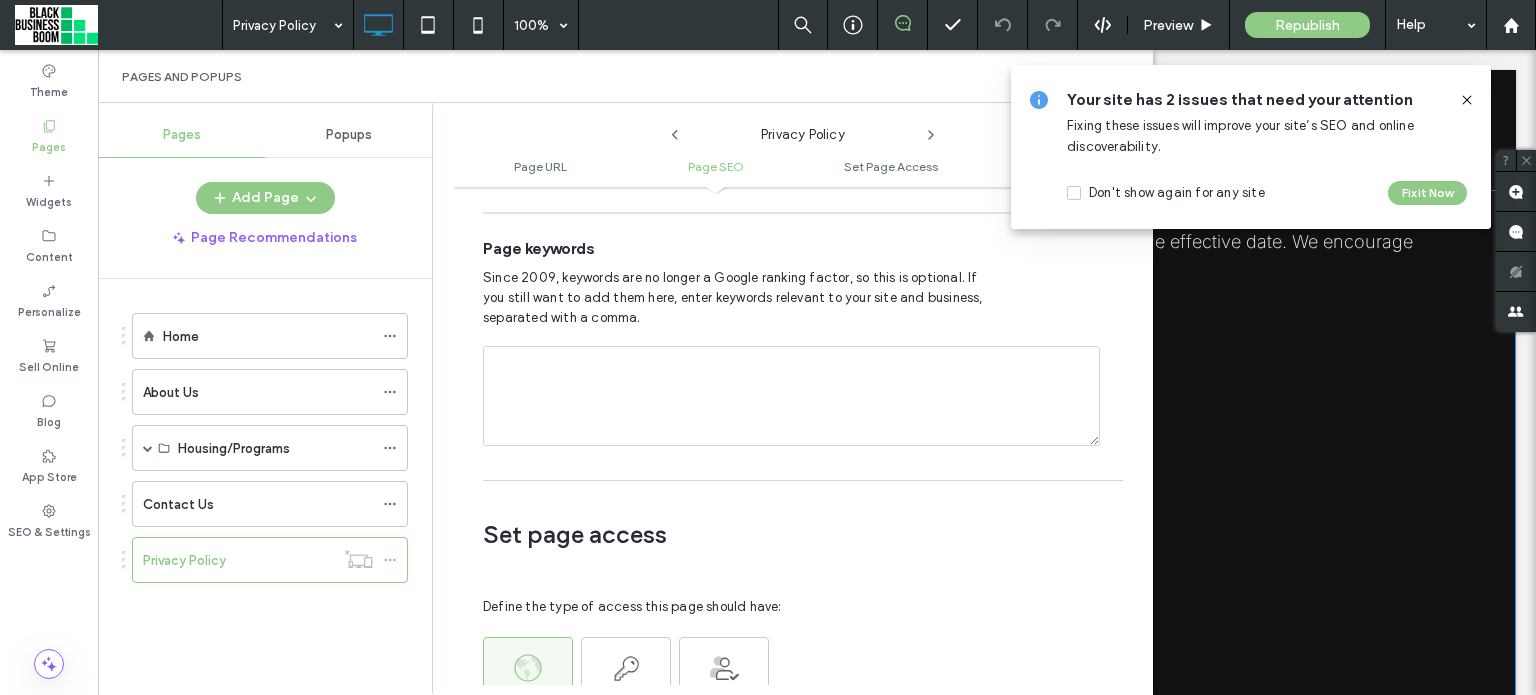 scroll, scrollTop: 1257, scrollLeft: 0, axis: vertical 